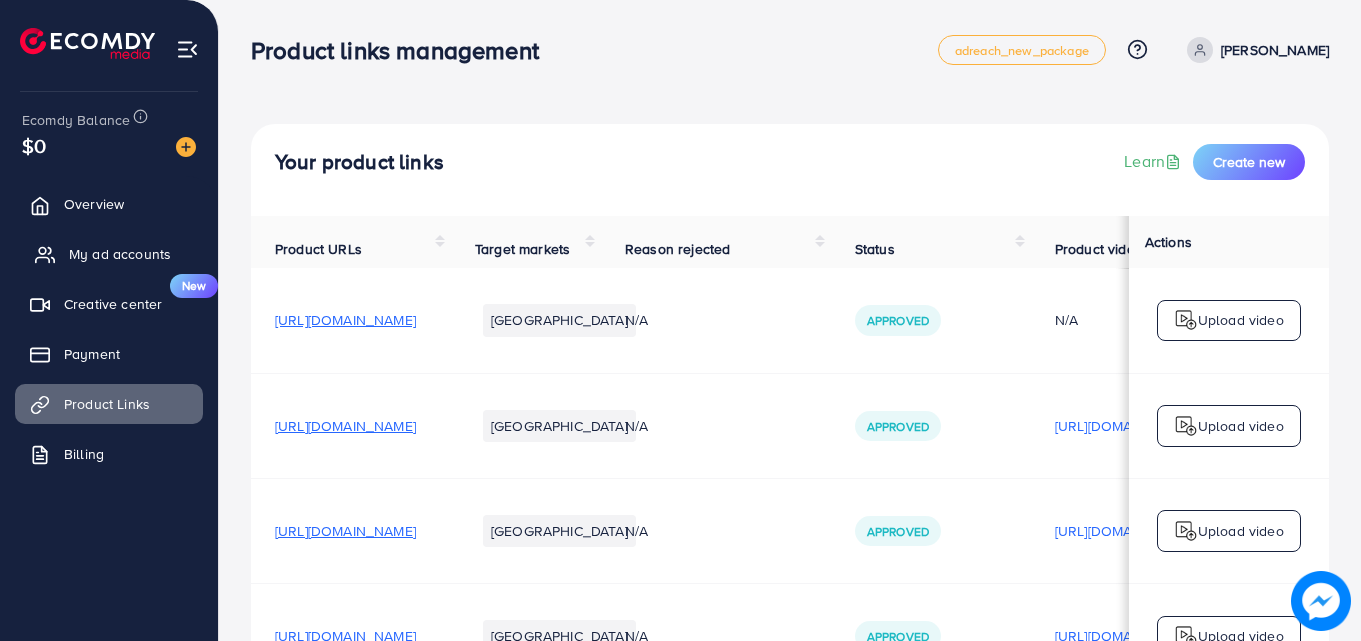 scroll, scrollTop: 200, scrollLeft: 0, axis: vertical 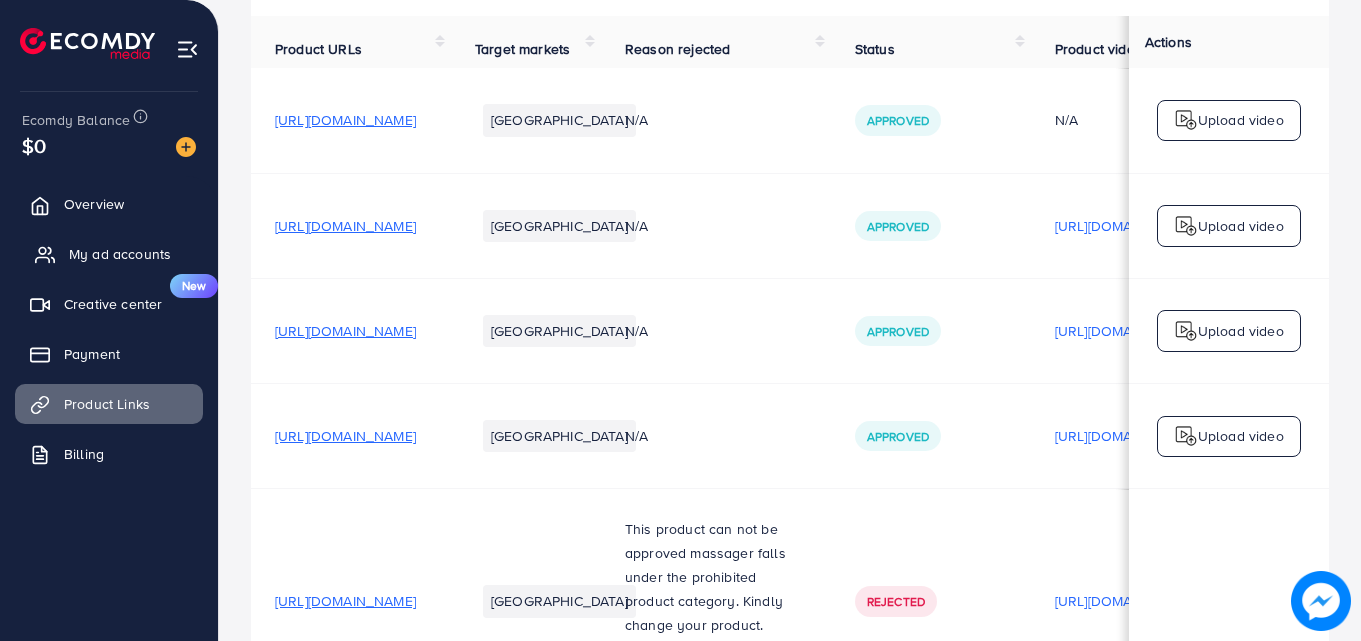click on "My ad accounts" at bounding box center (120, 254) 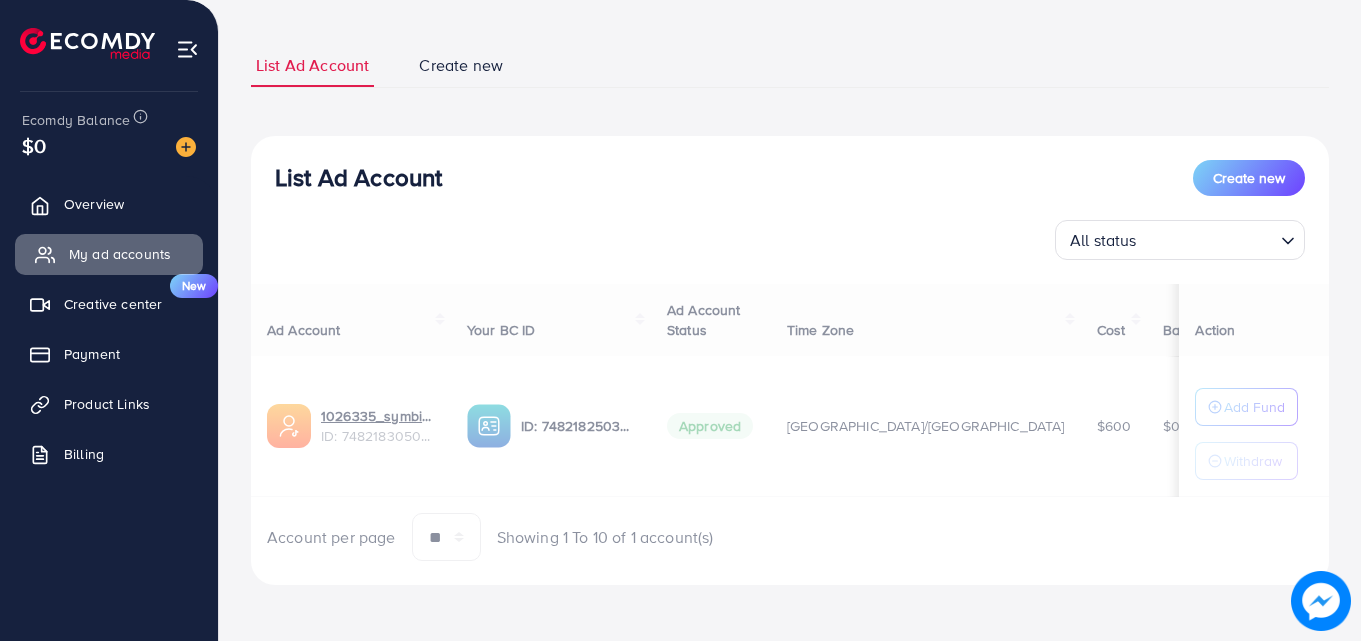 scroll, scrollTop: 0, scrollLeft: 0, axis: both 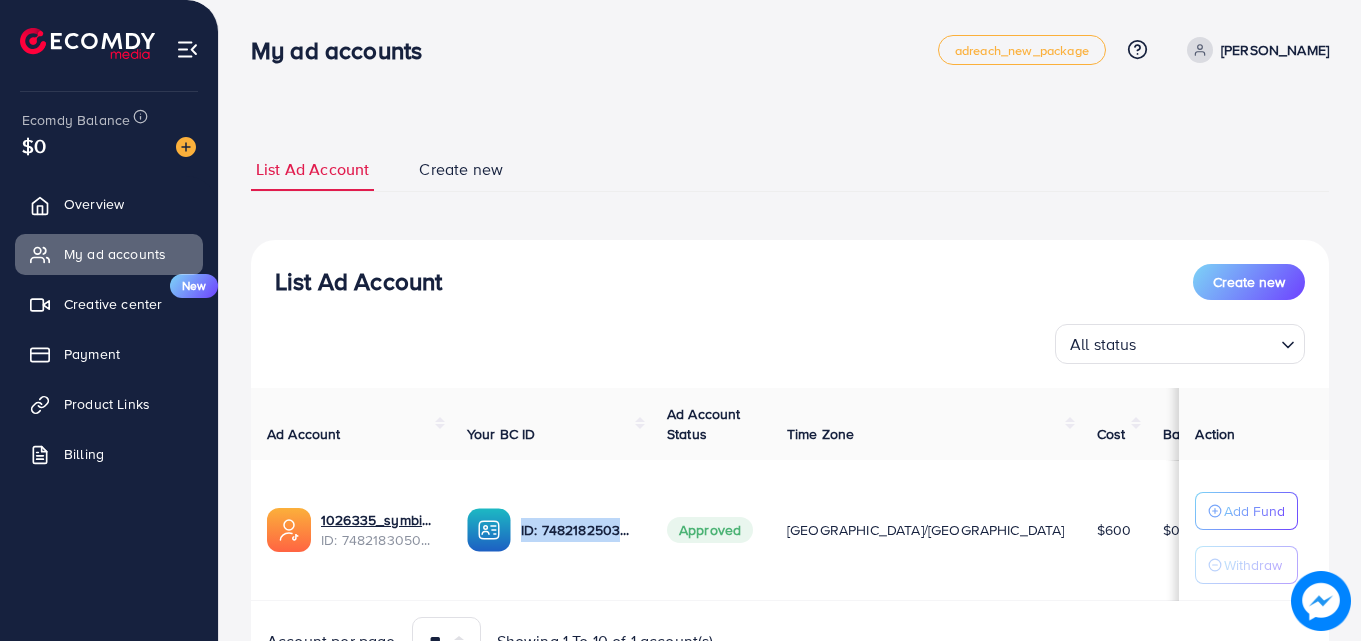 drag, startPoint x: 557, startPoint y: 526, endPoint x: 728, endPoint y: 549, distance: 172.53986 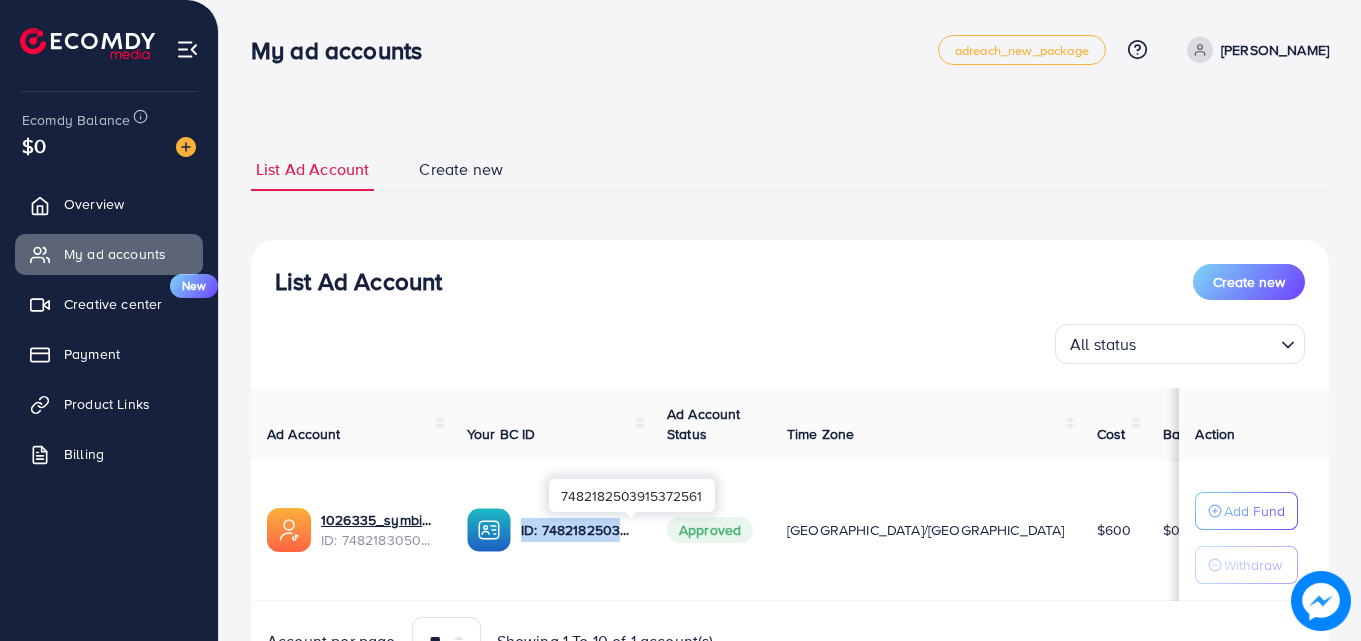 click on "ID: 7482182503915372561" at bounding box center (578, 530) 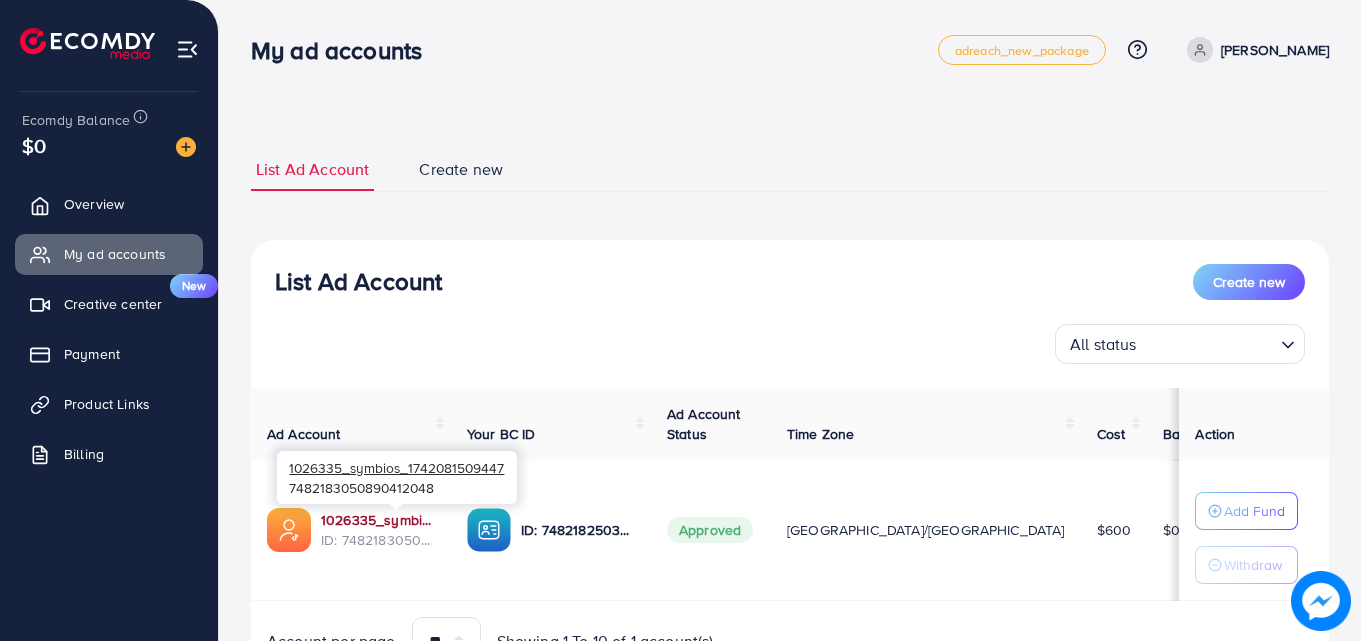 click on "1026335_symbios_1742081509447" at bounding box center [378, 520] 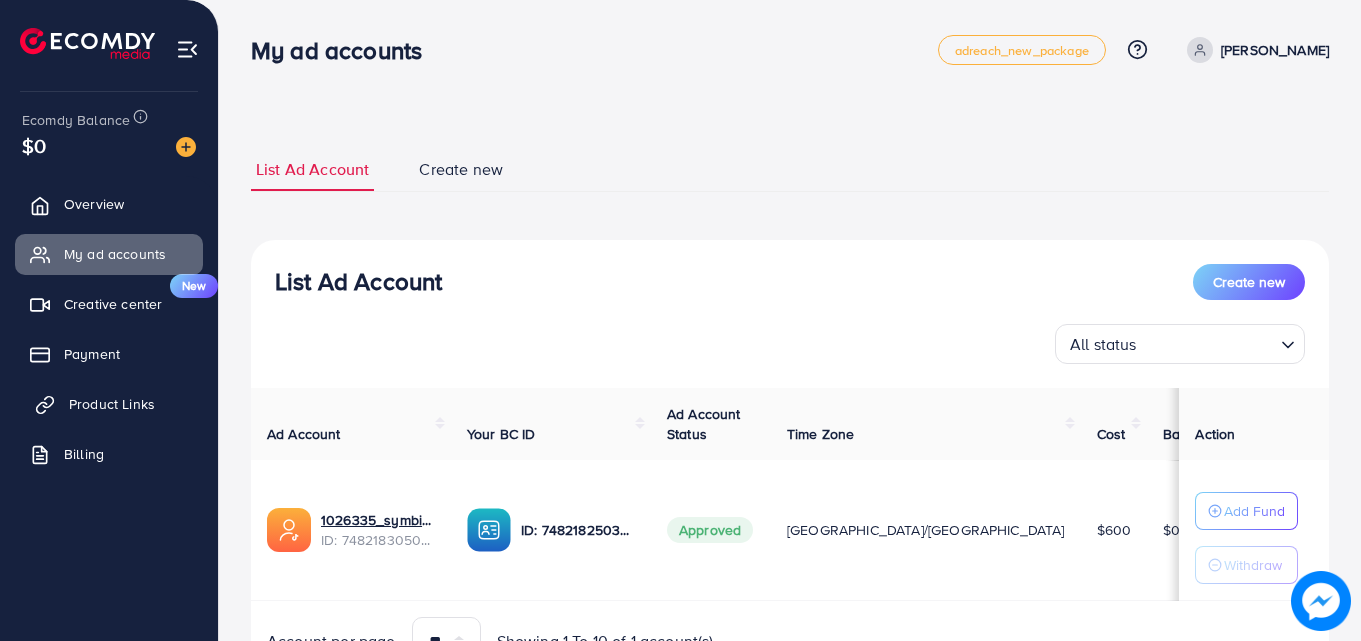 click on "Product Links" at bounding box center [109, 404] 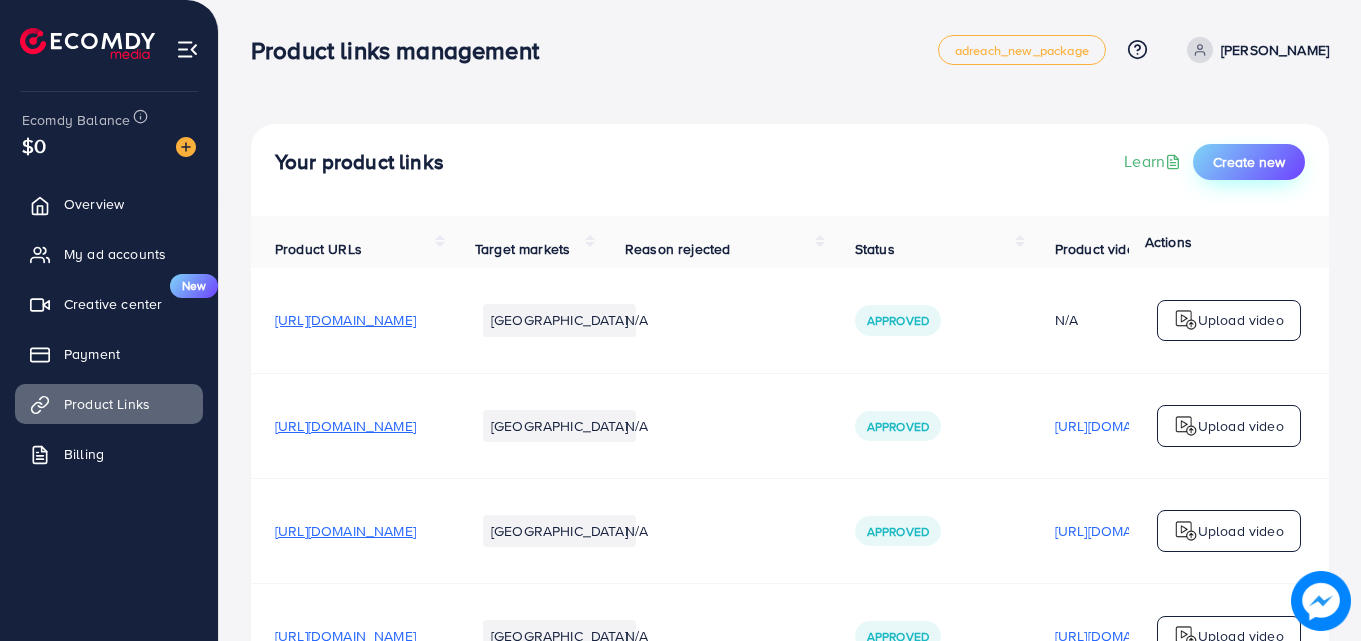 click on "Create new" at bounding box center [1249, 162] 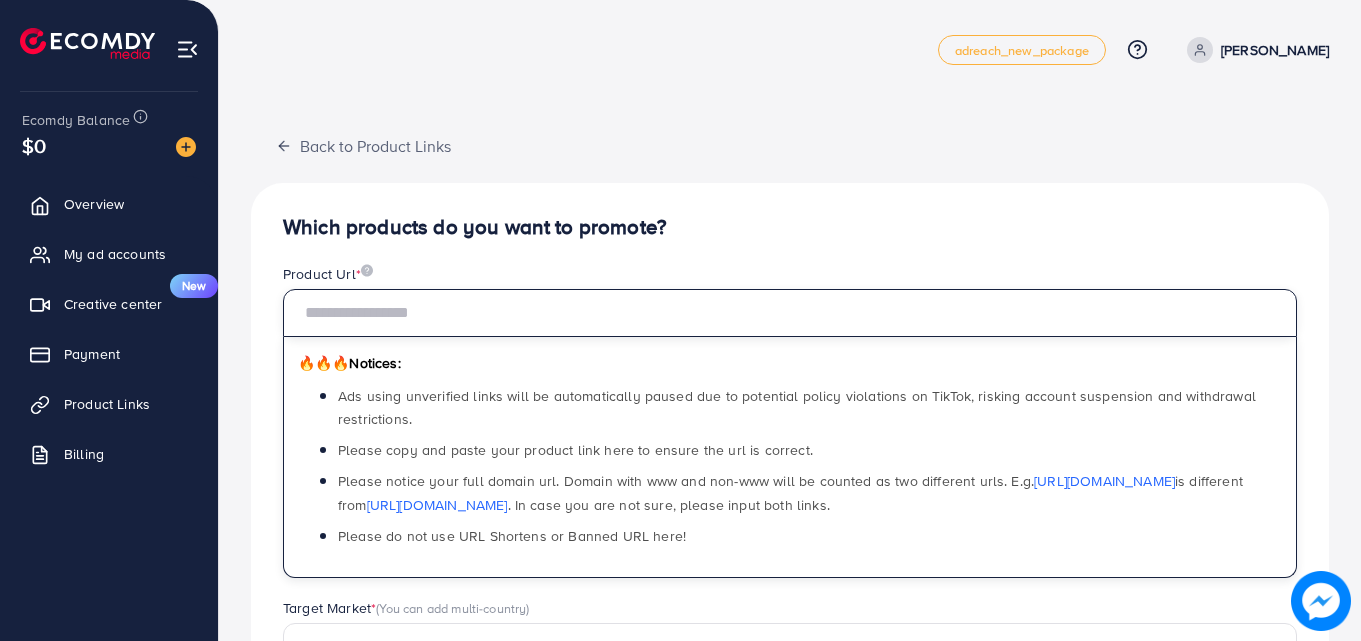 paste on "**********" 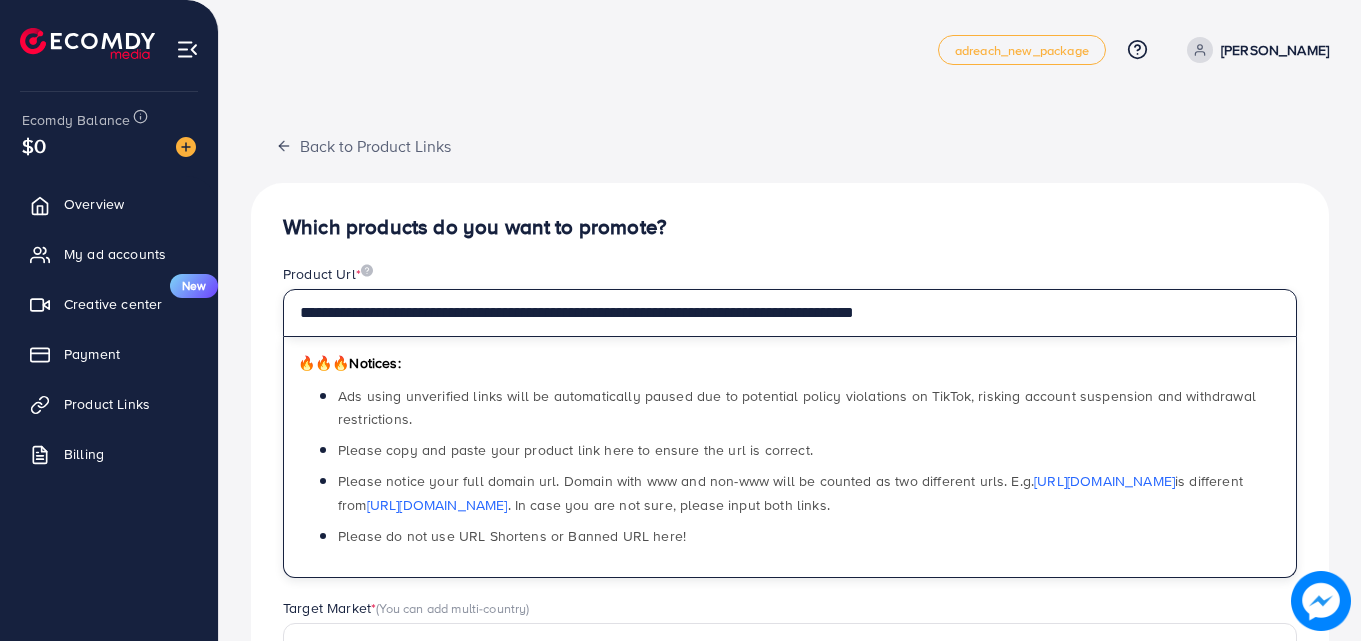 type on "**********" 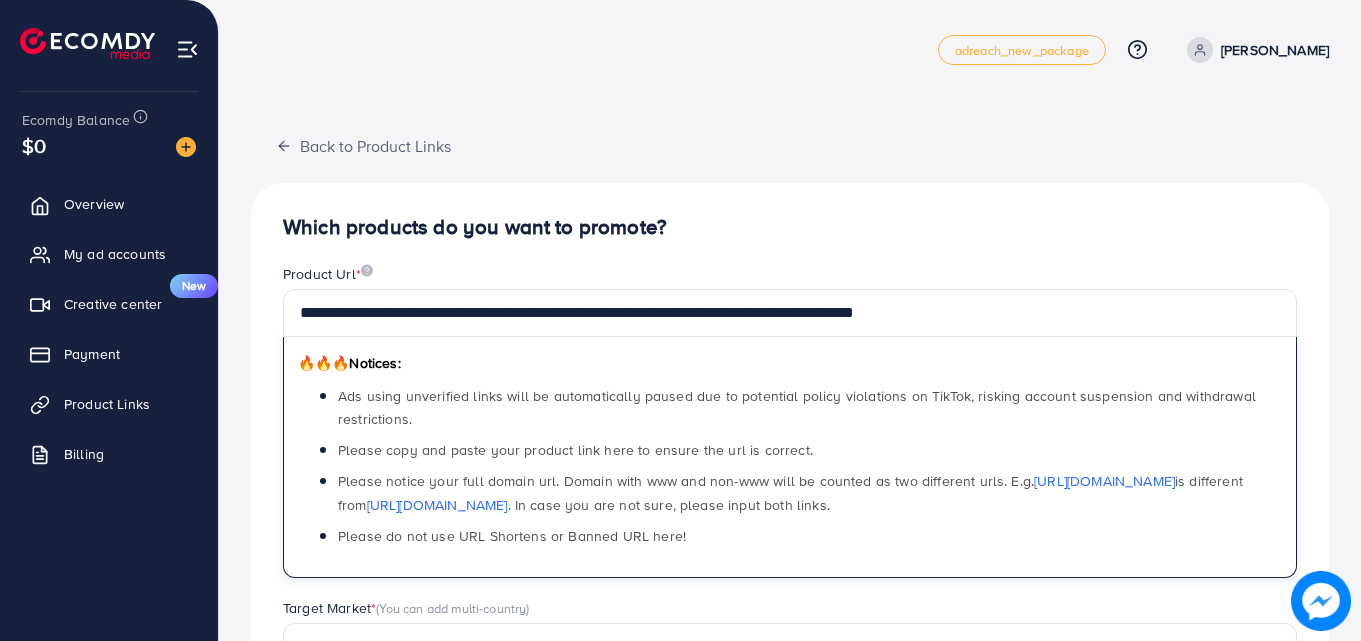 click on "**********" at bounding box center (790, 608) 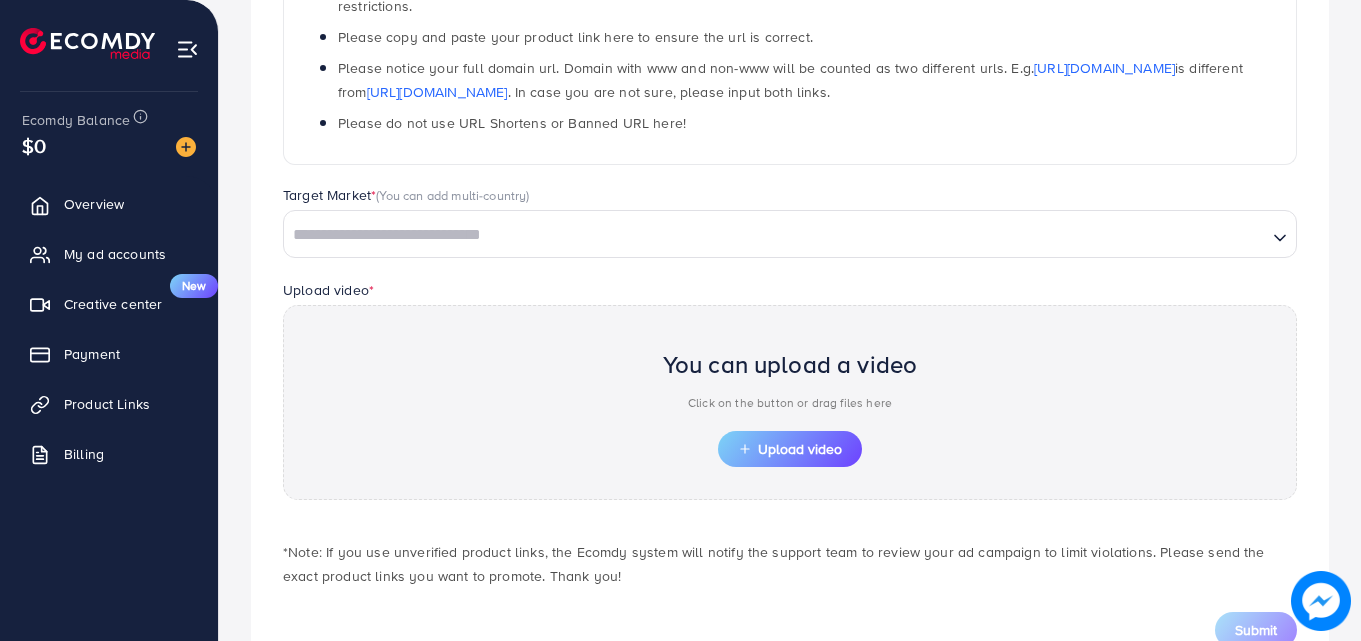 scroll, scrollTop: 484, scrollLeft: 0, axis: vertical 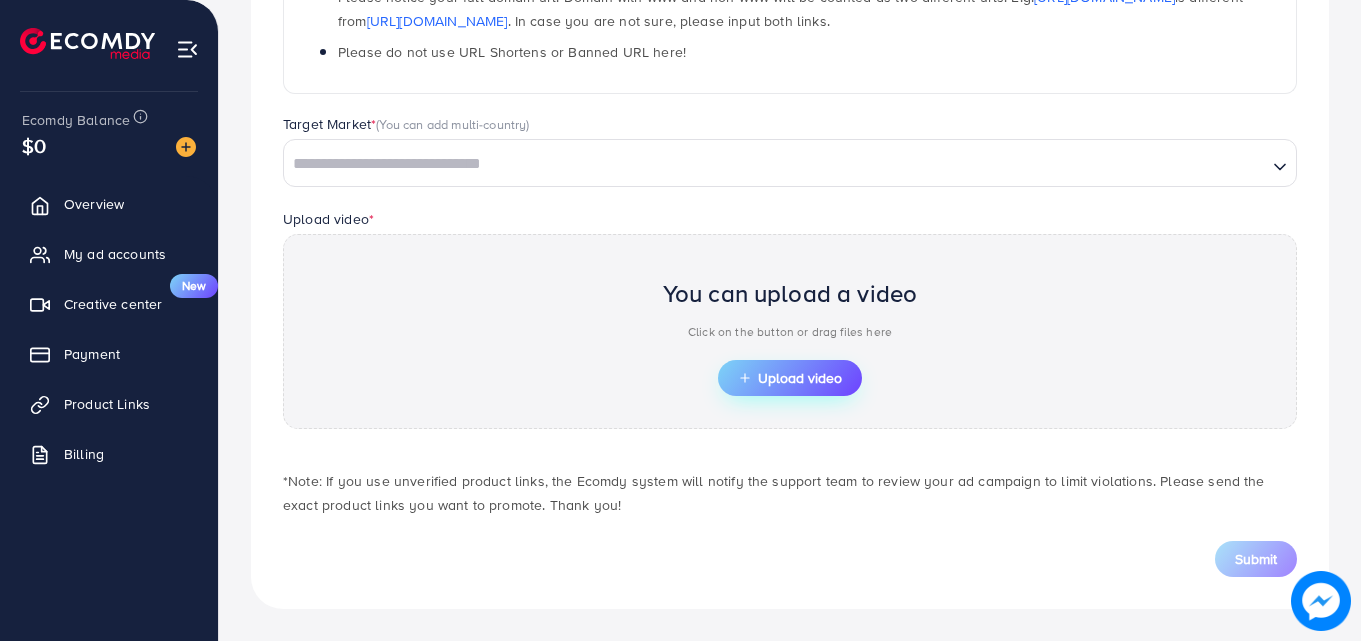 click on "Upload video" at bounding box center [790, 378] 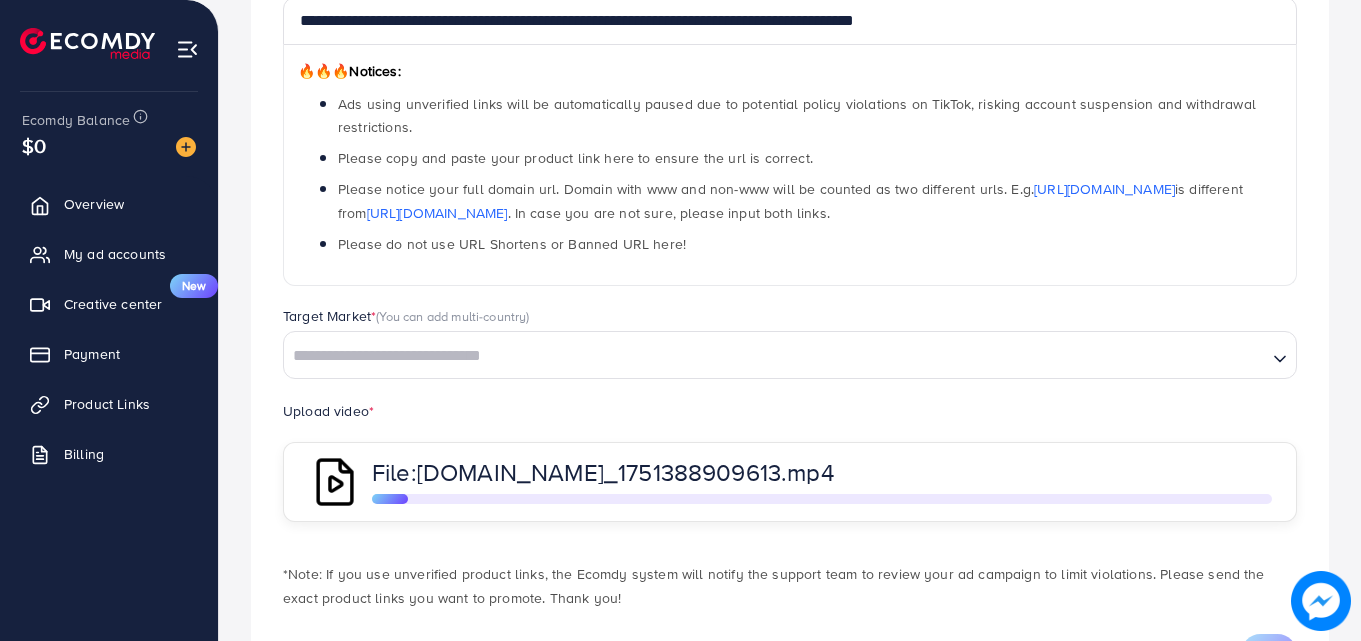 scroll, scrollTop: 388, scrollLeft: 0, axis: vertical 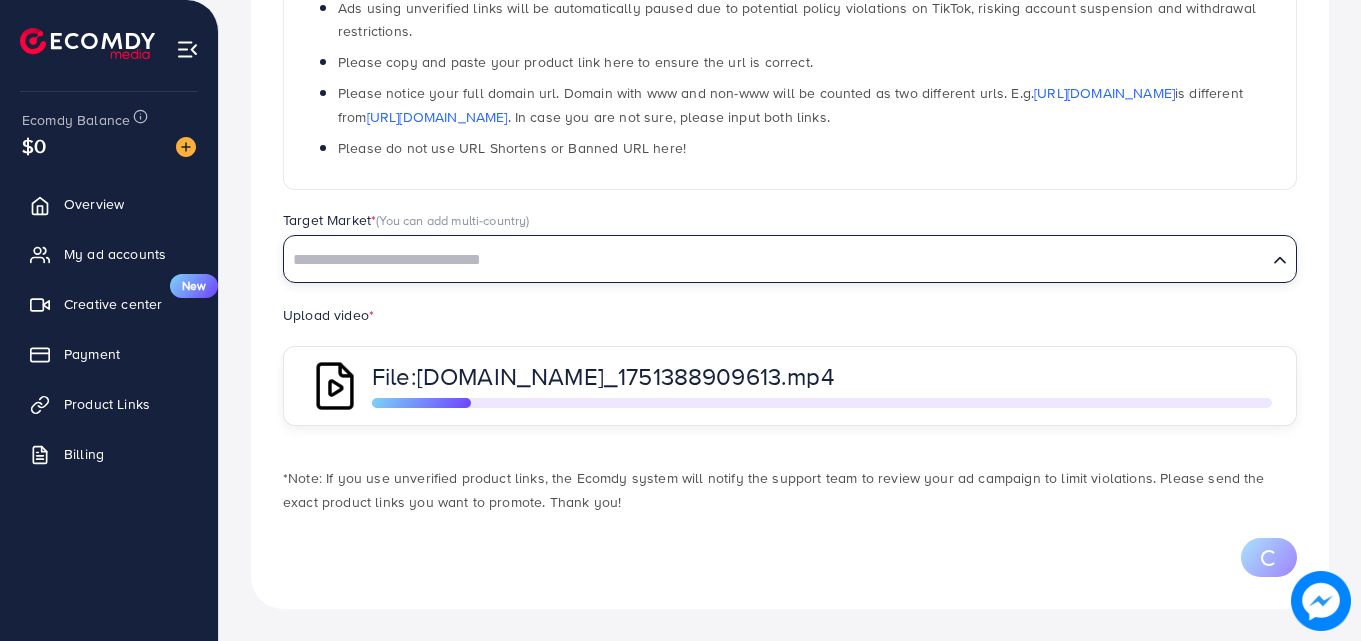 click at bounding box center [775, 260] 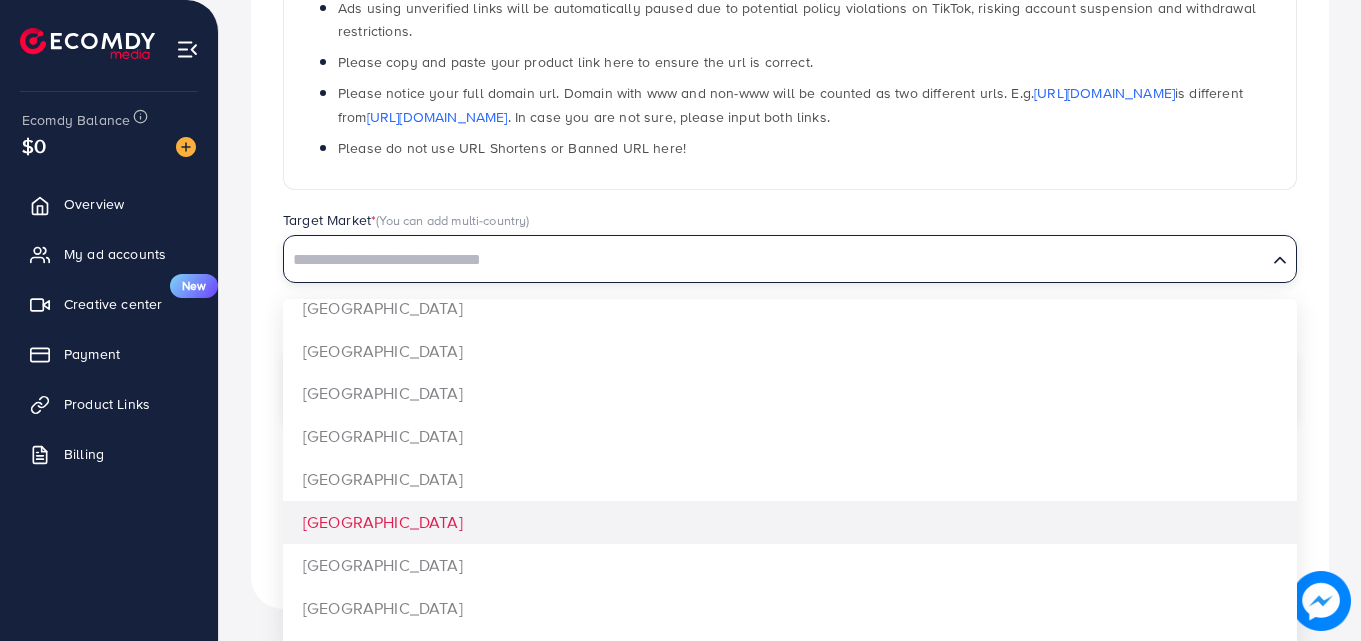 scroll, scrollTop: 1400, scrollLeft: 0, axis: vertical 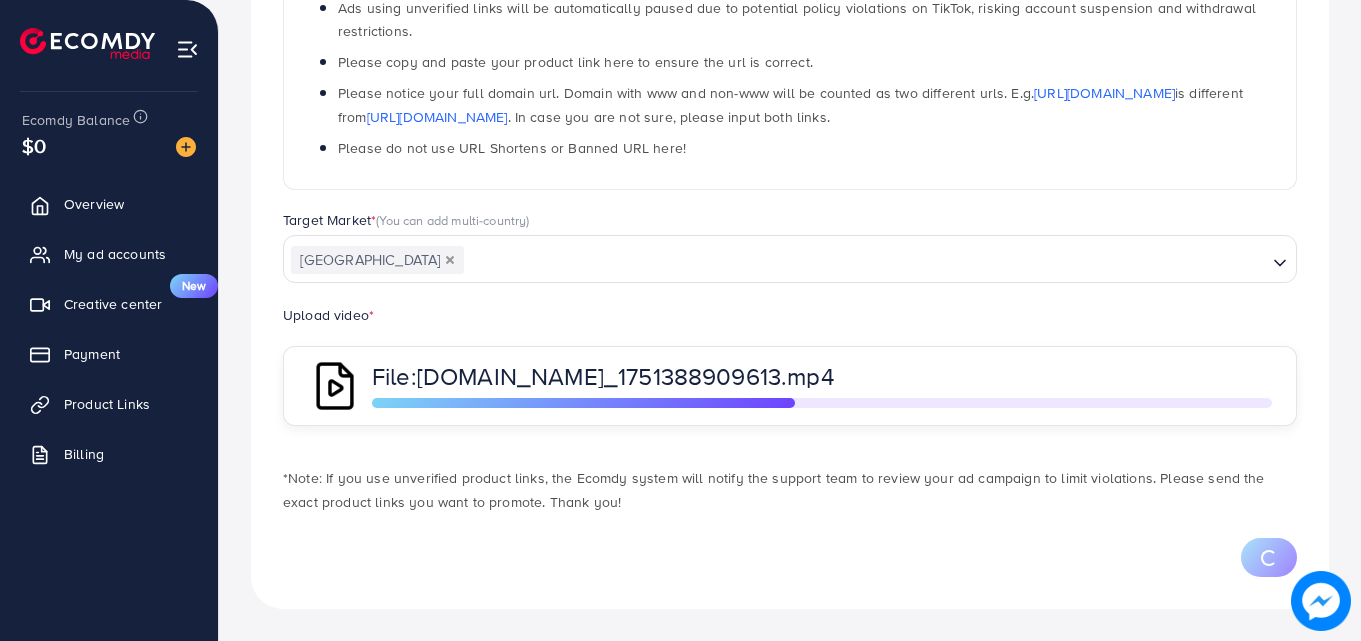 click on "**********" at bounding box center (790, 202) 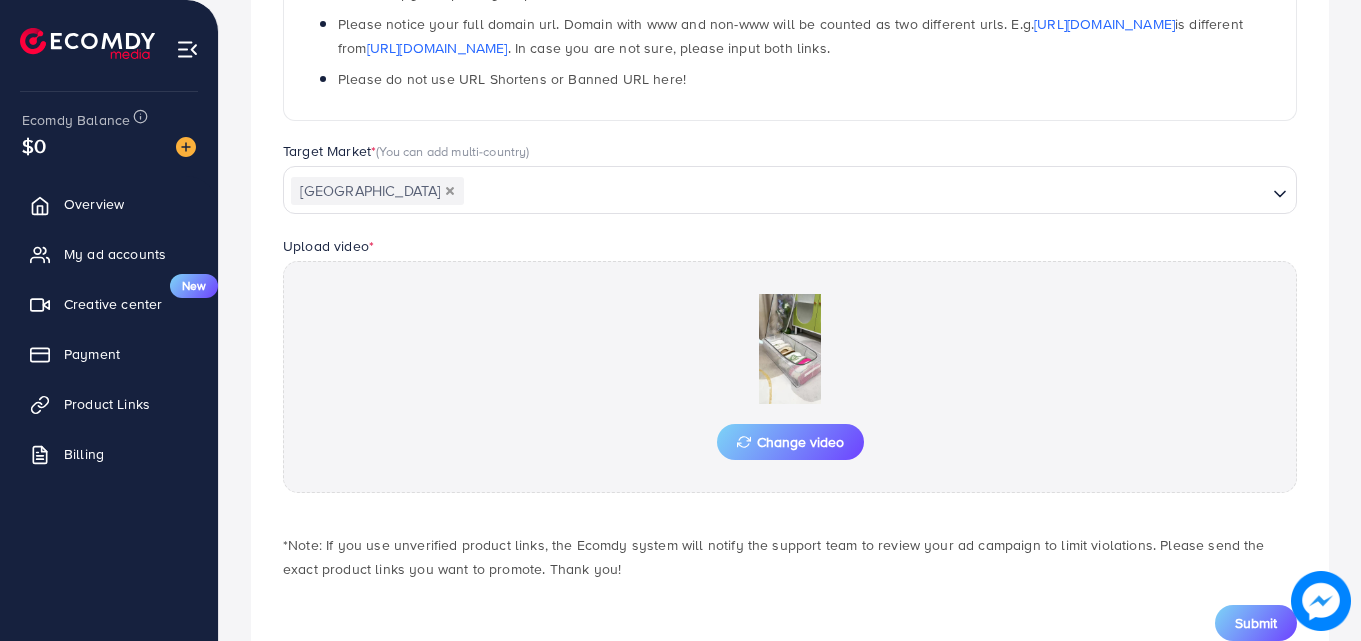 scroll, scrollTop: 521, scrollLeft: 0, axis: vertical 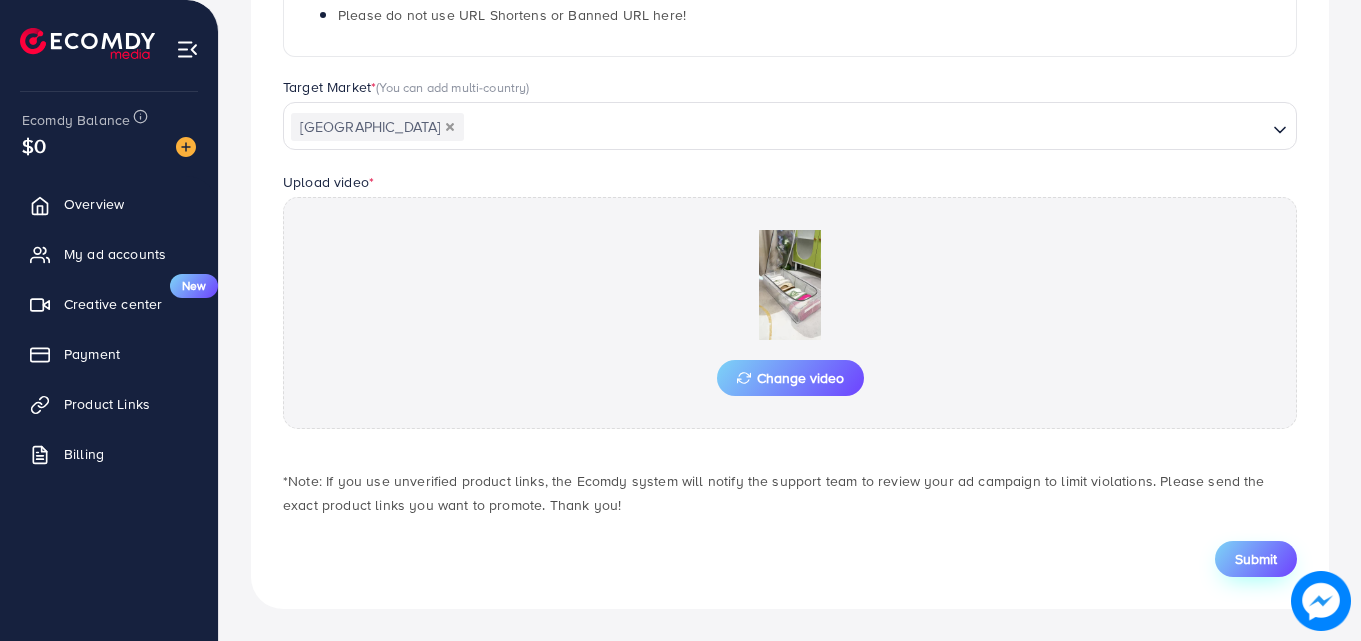 click on "Submit" at bounding box center (1256, 559) 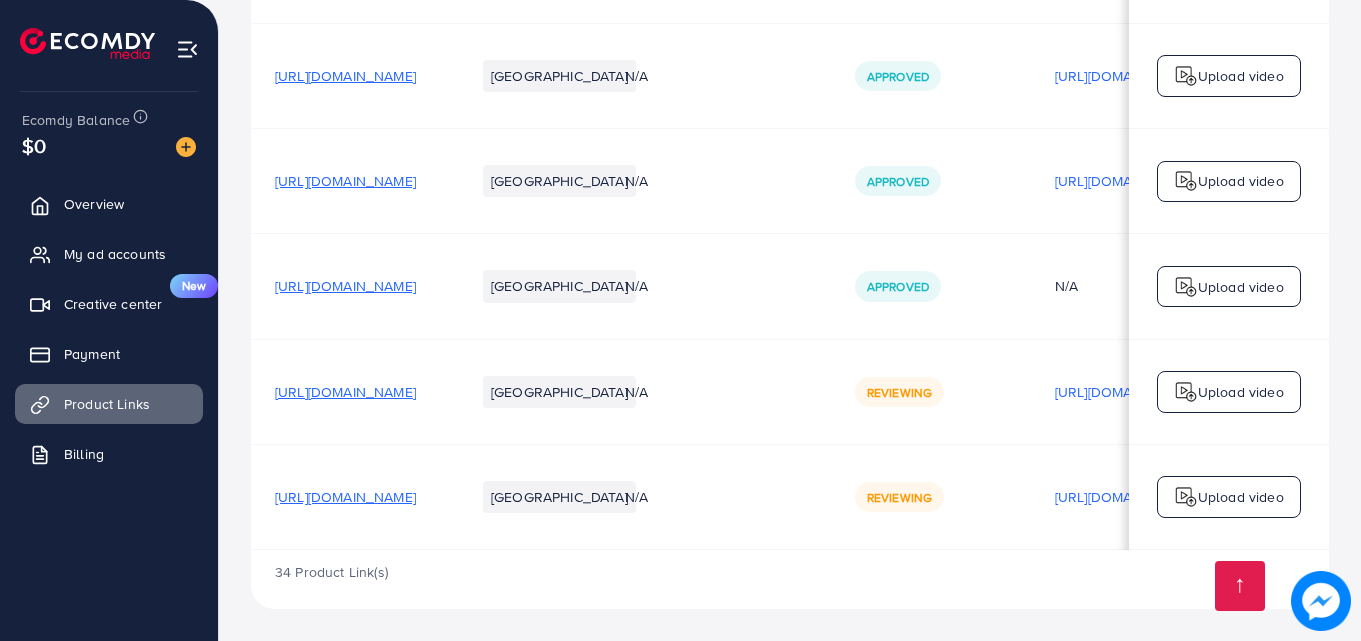 scroll, scrollTop: 4507, scrollLeft: 0, axis: vertical 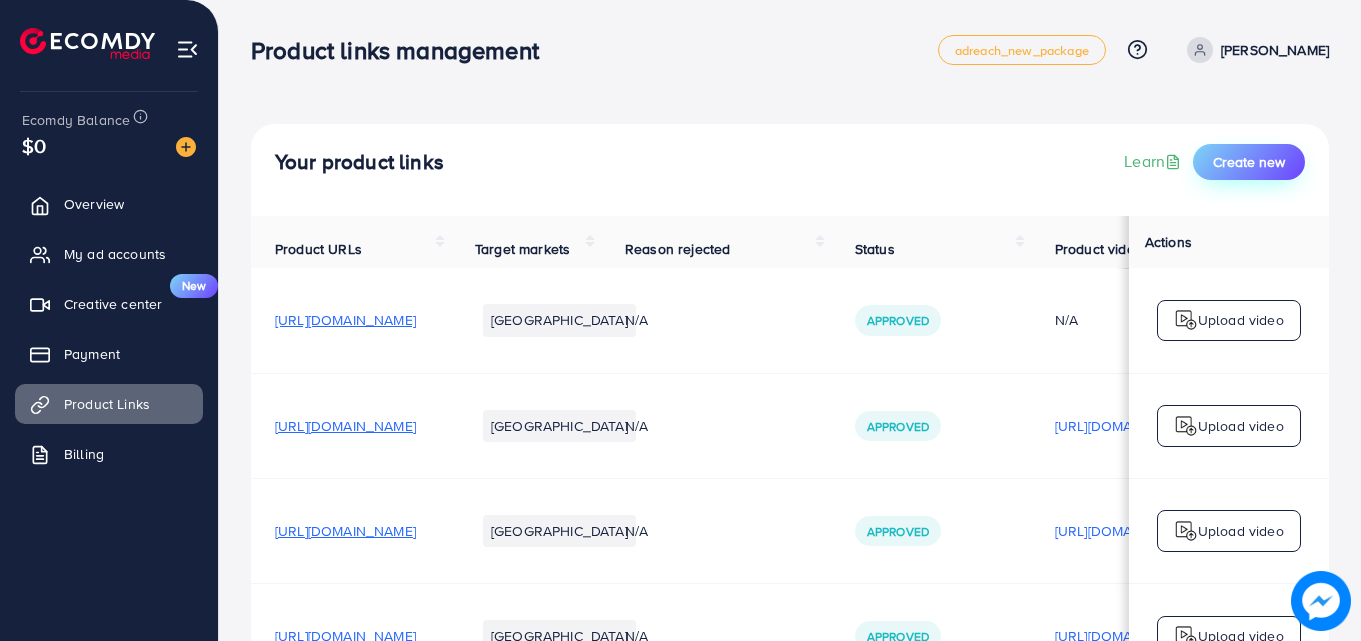 click on "Create new" at bounding box center (1249, 162) 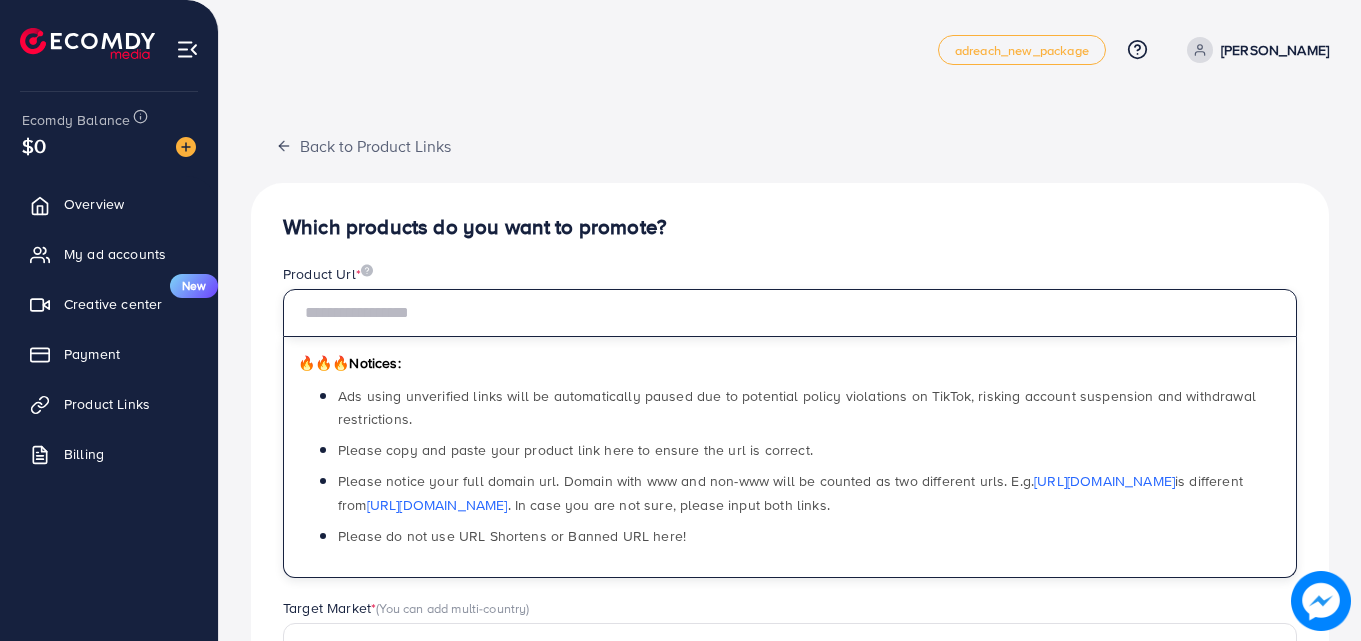 click at bounding box center [790, 313] 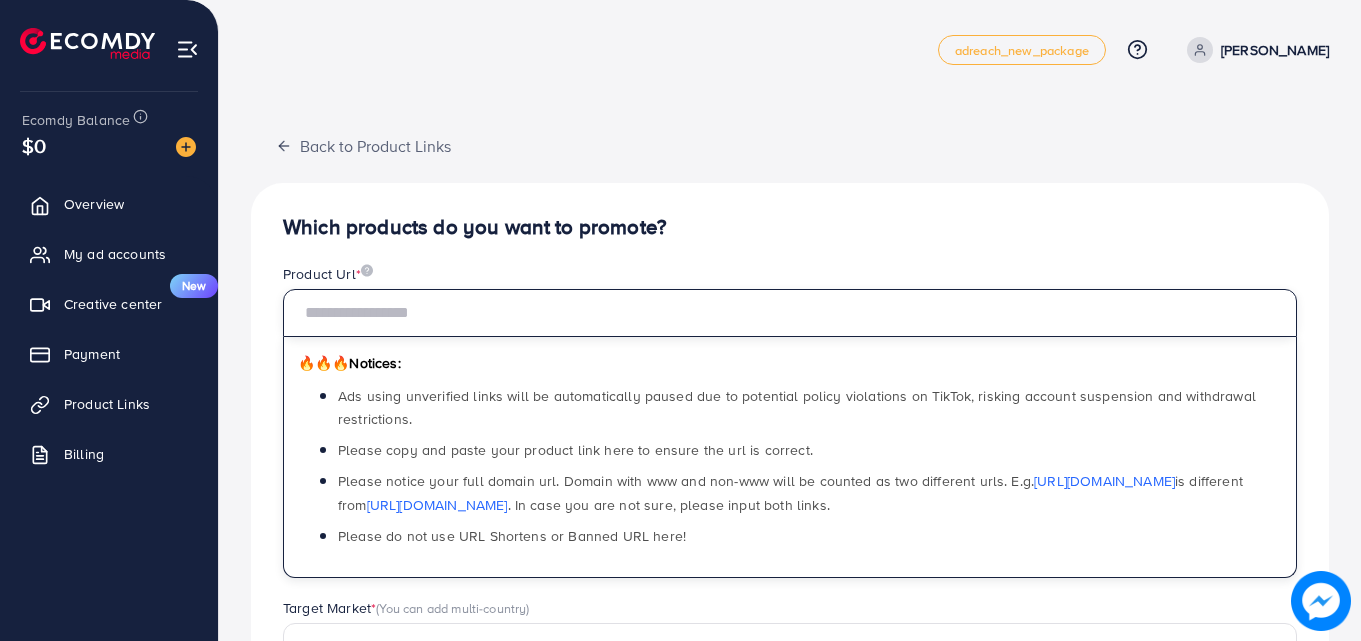 paste on "**********" 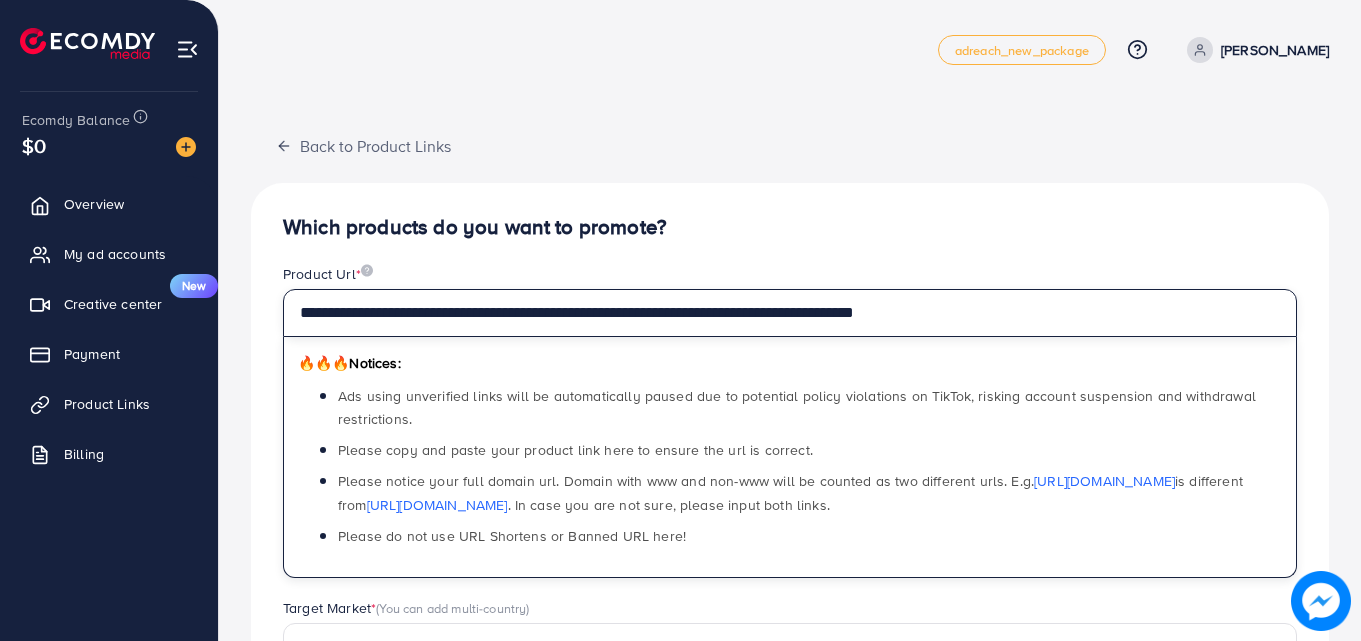 scroll, scrollTop: 484, scrollLeft: 0, axis: vertical 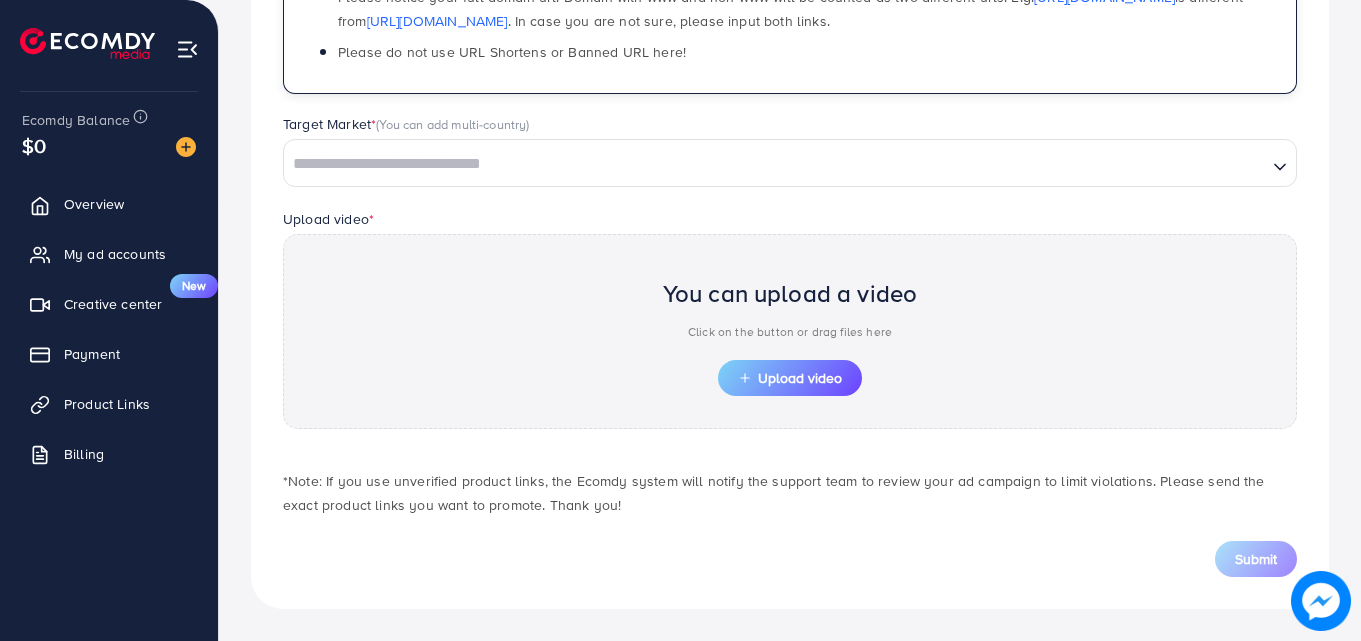 type on "**********" 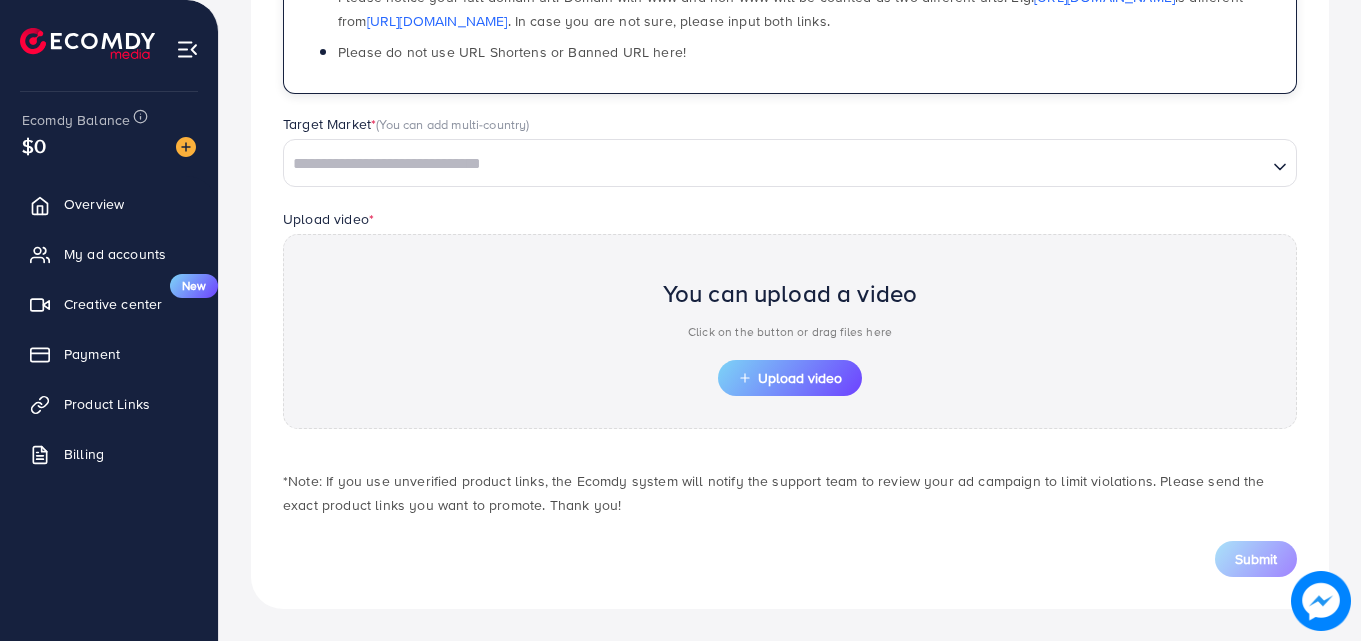 click at bounding box center (775, 164) 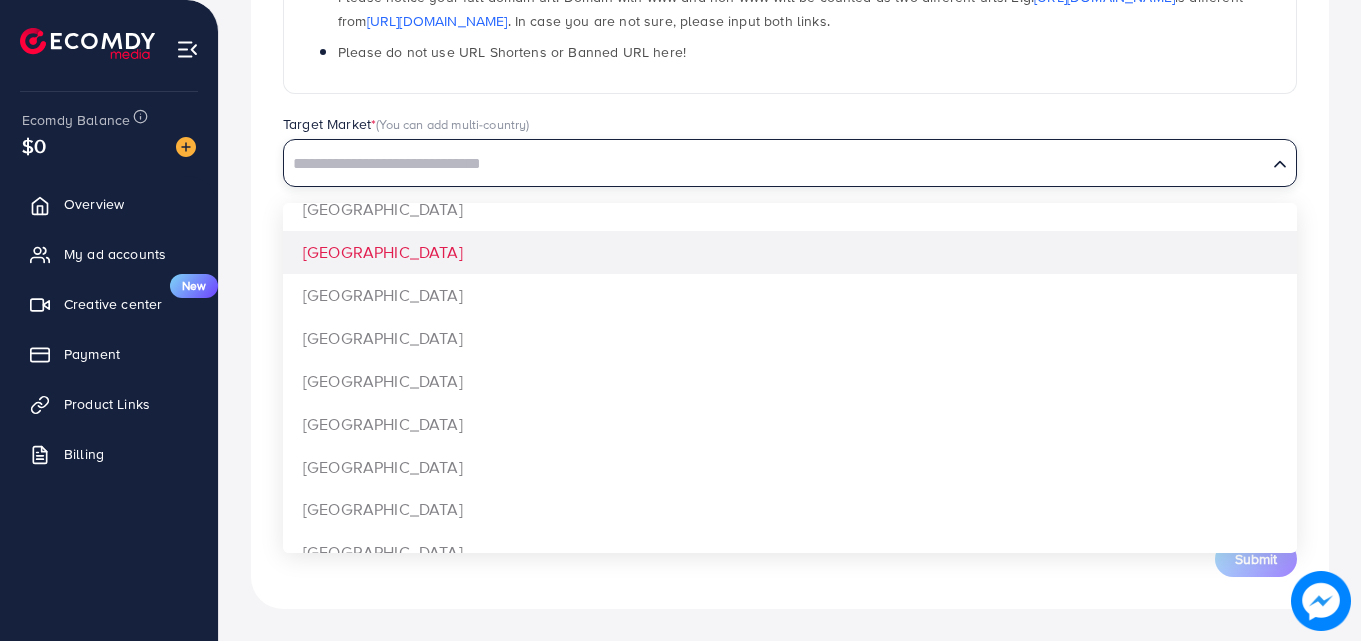 scroll, scrollTop: 1585, scrollLeft: 0, axis: vertical 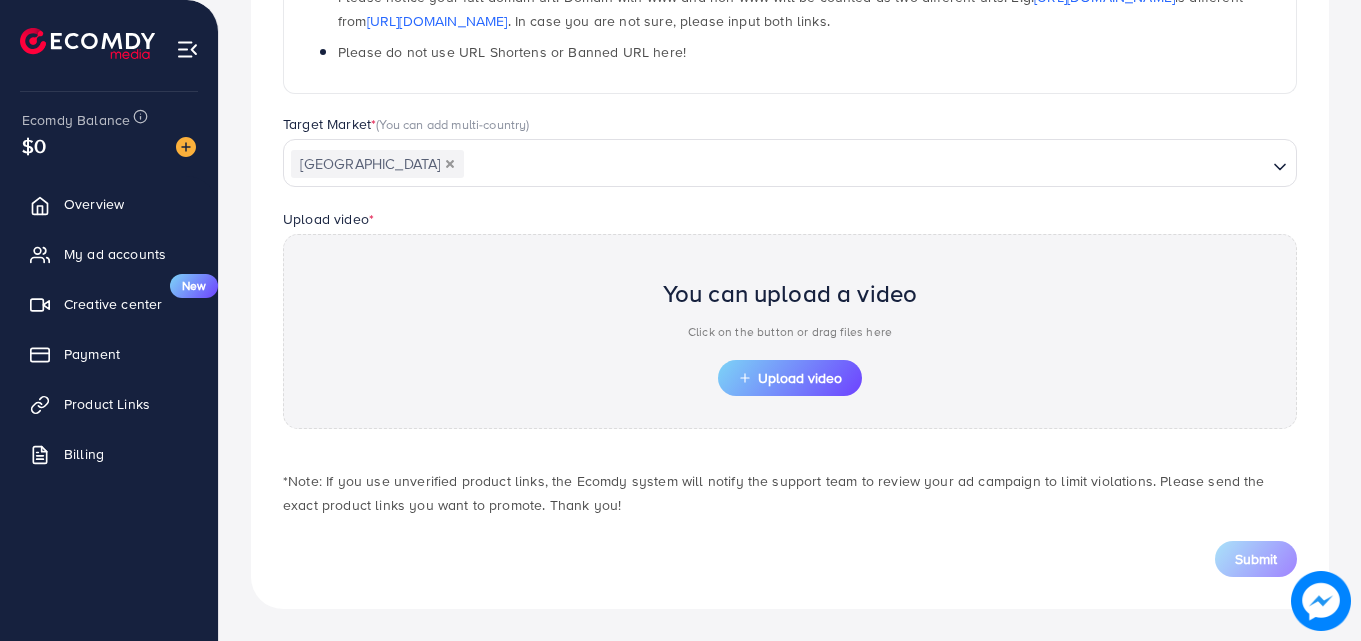 click on "**********" at bounding box center [790, 154] 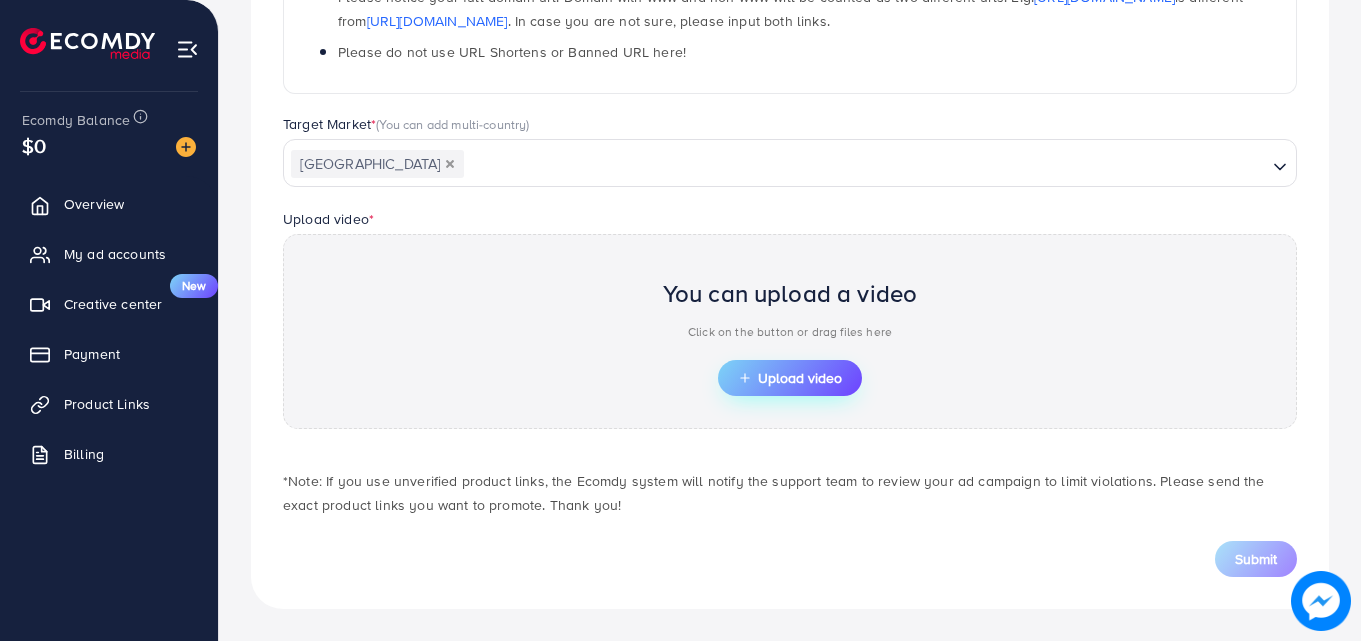 click on "Upload video" at bounding box center [790, 378] 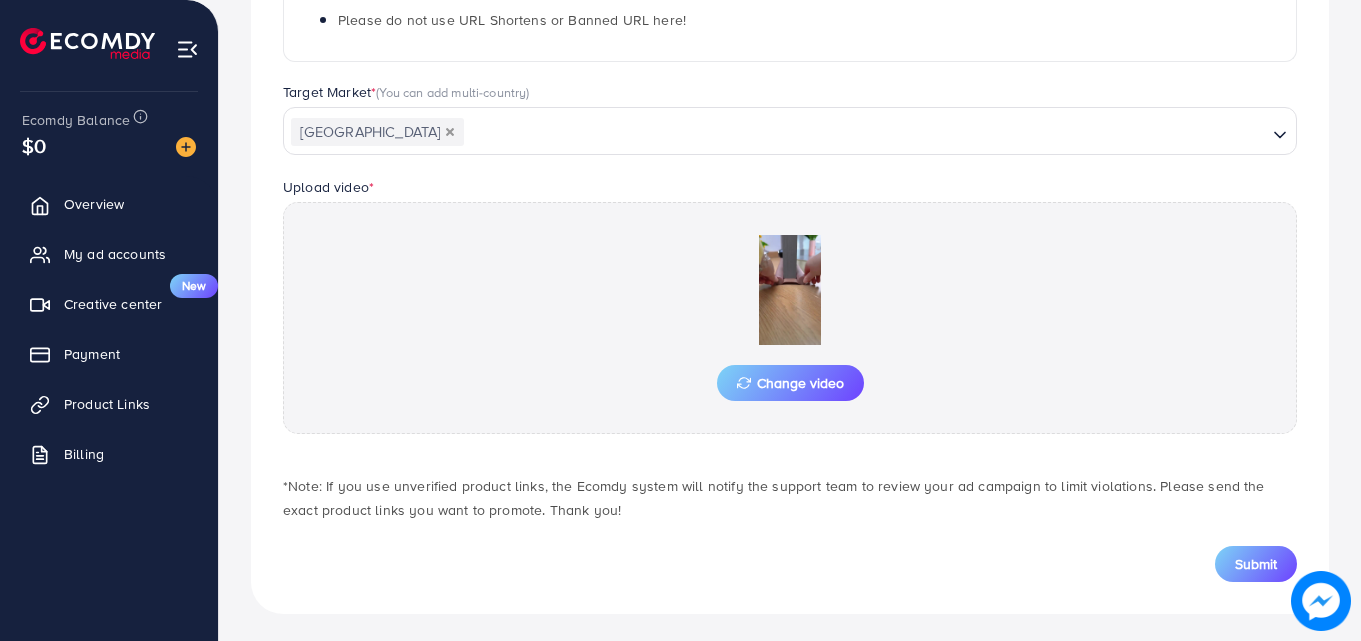 scroll, scrollTop: 521, scrollLeft: 0, axis: vertical 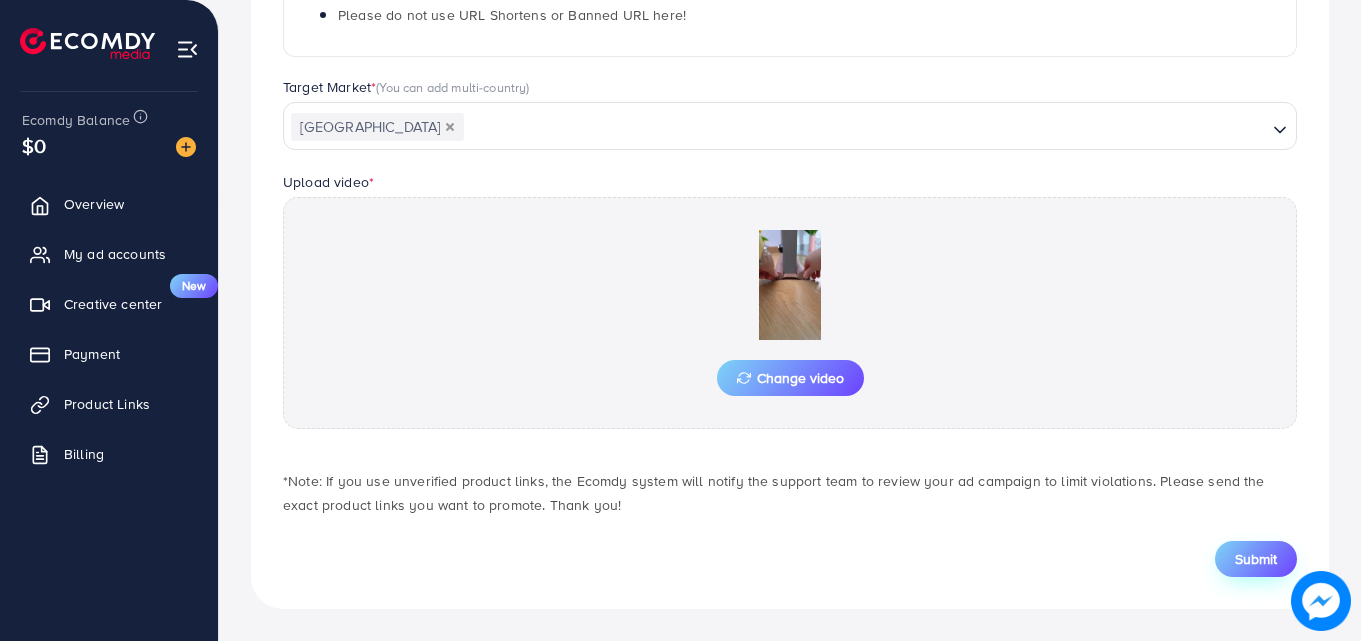 click on "Submit" at bounding box center [1256, 559] 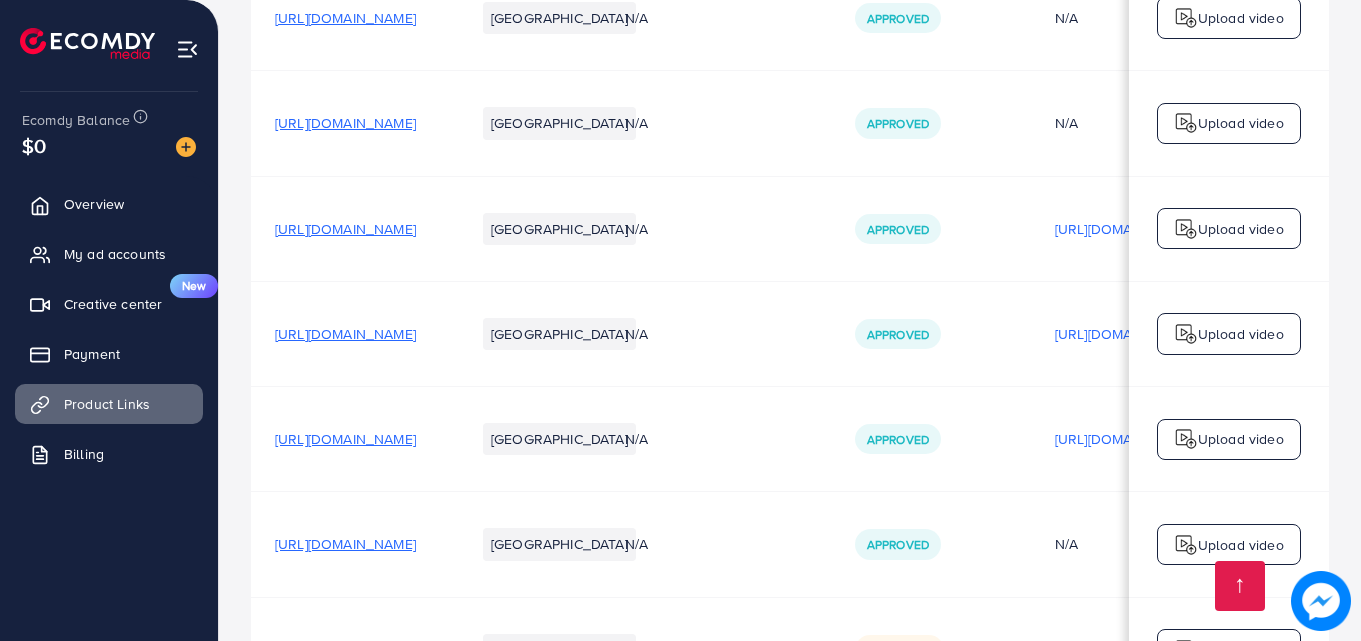 scroll, scrollTop: 4612, scrollLeft: 0, axis: vertical 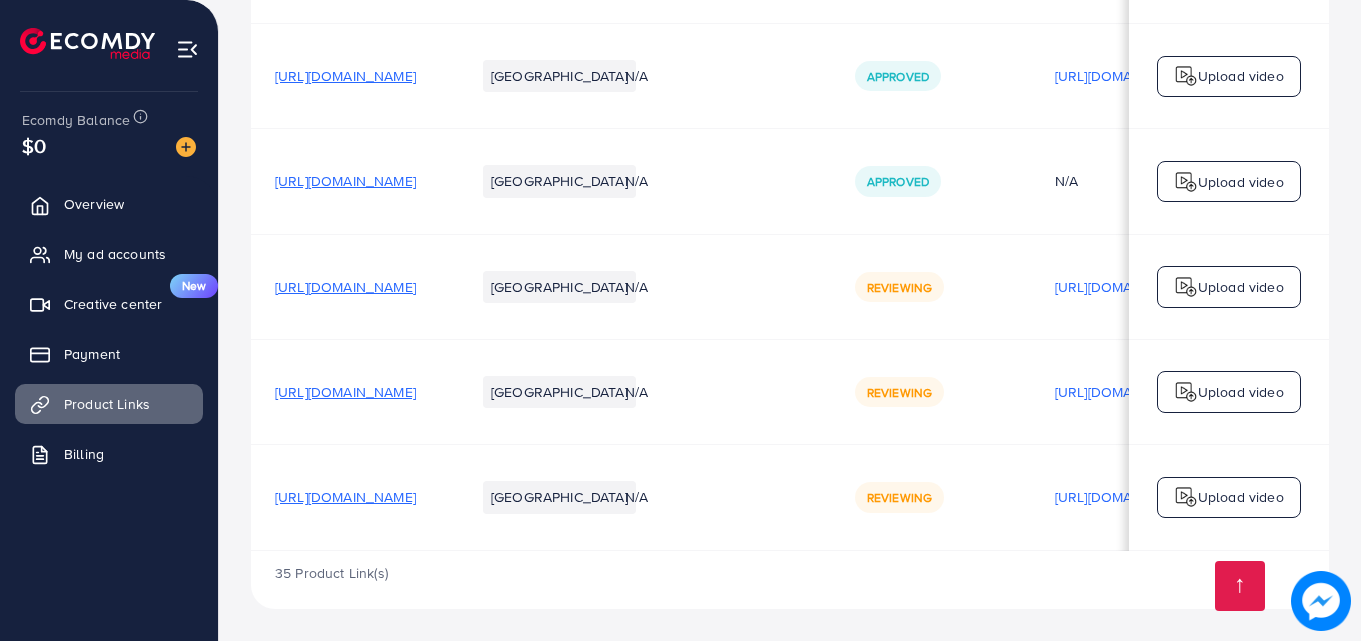 click on "[URL][DOMAIN_NAME]" at bounding box center [345, 392] 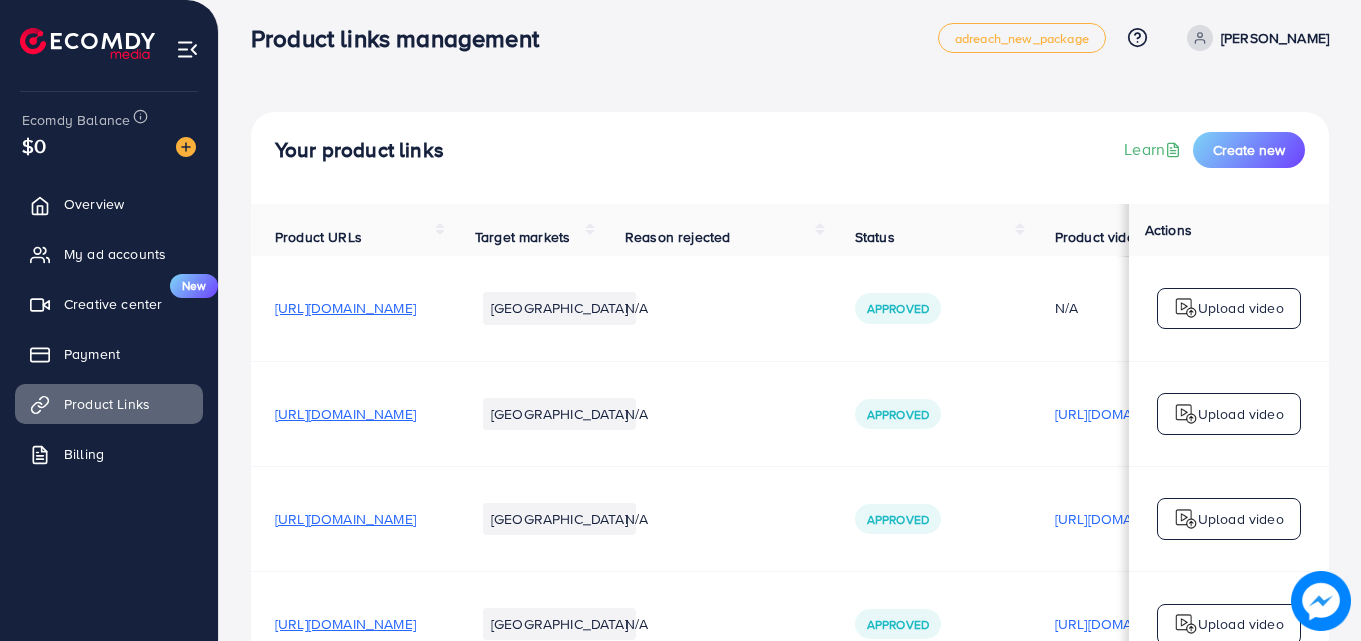 scroll, scrollTop: 0, scrollLeft: 0, axis: both 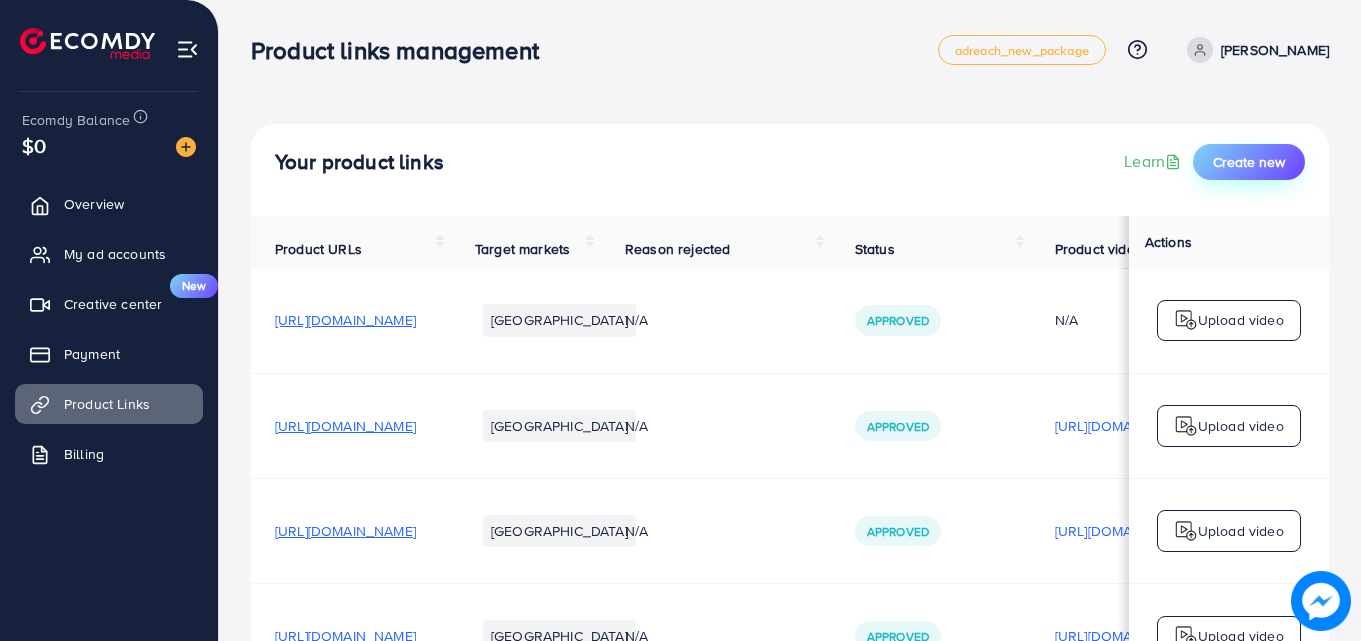click on "Create new" at bounding box center [1249, 162] 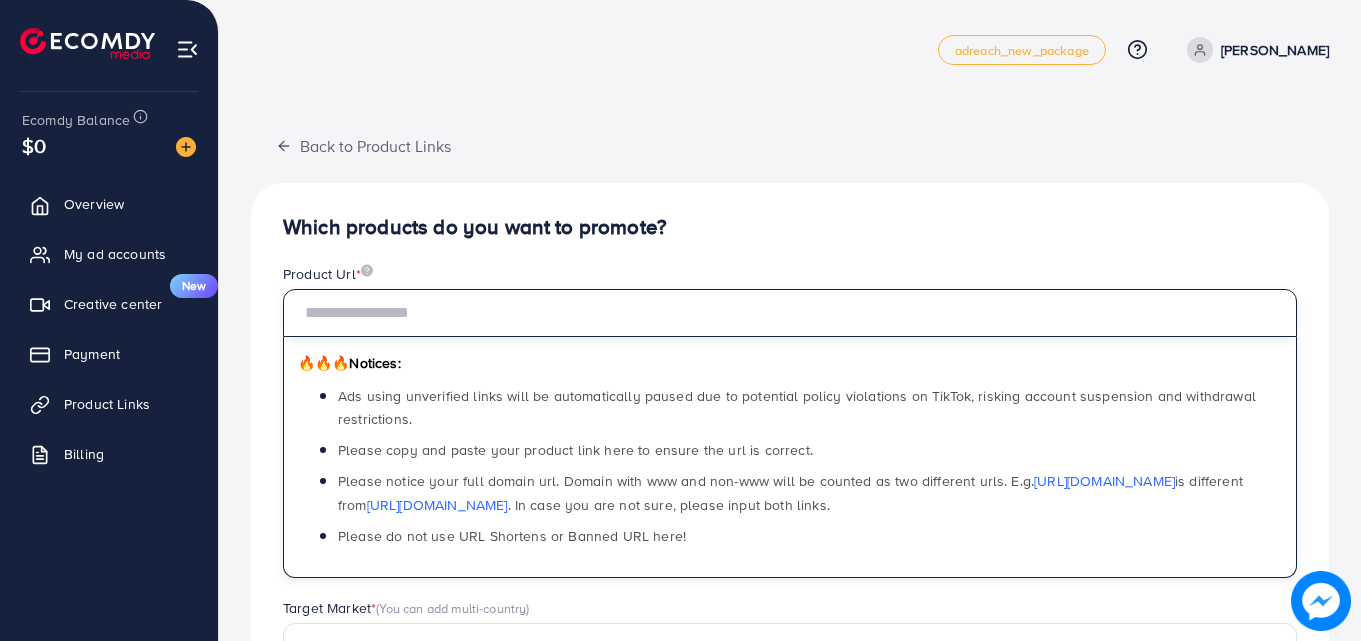 paste on "**********" 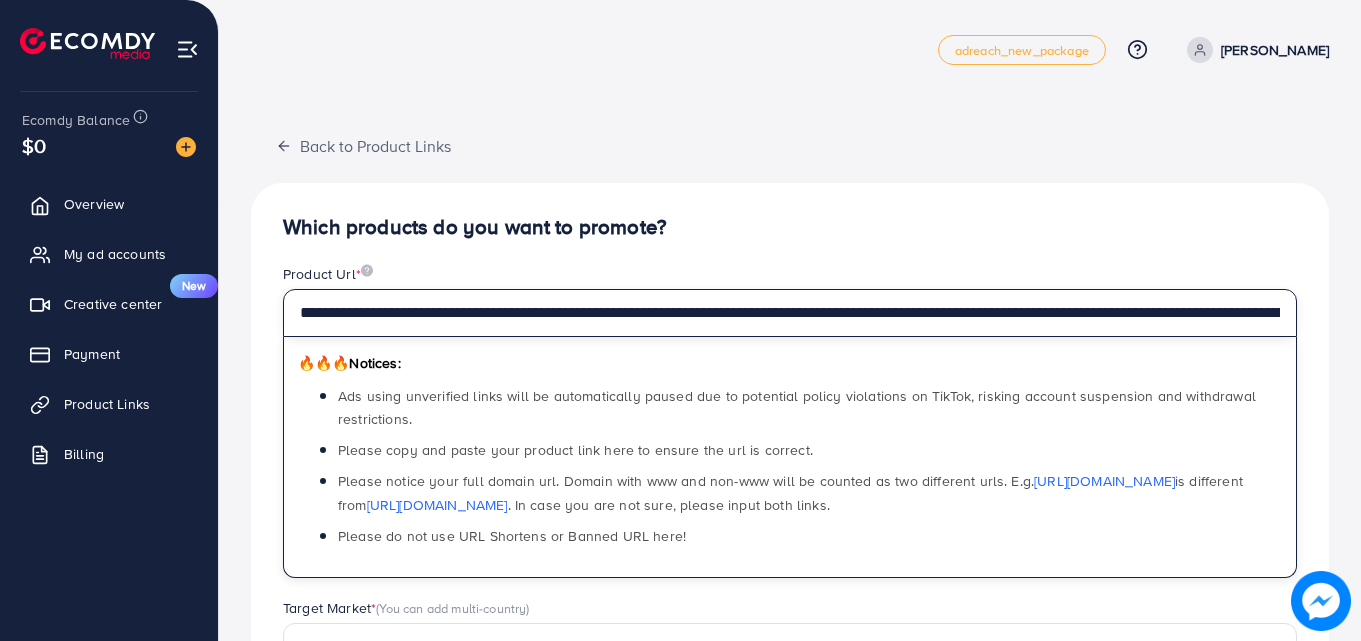 scroll, scrollTop: 0, scrollLeft: 214, axis: horizontal 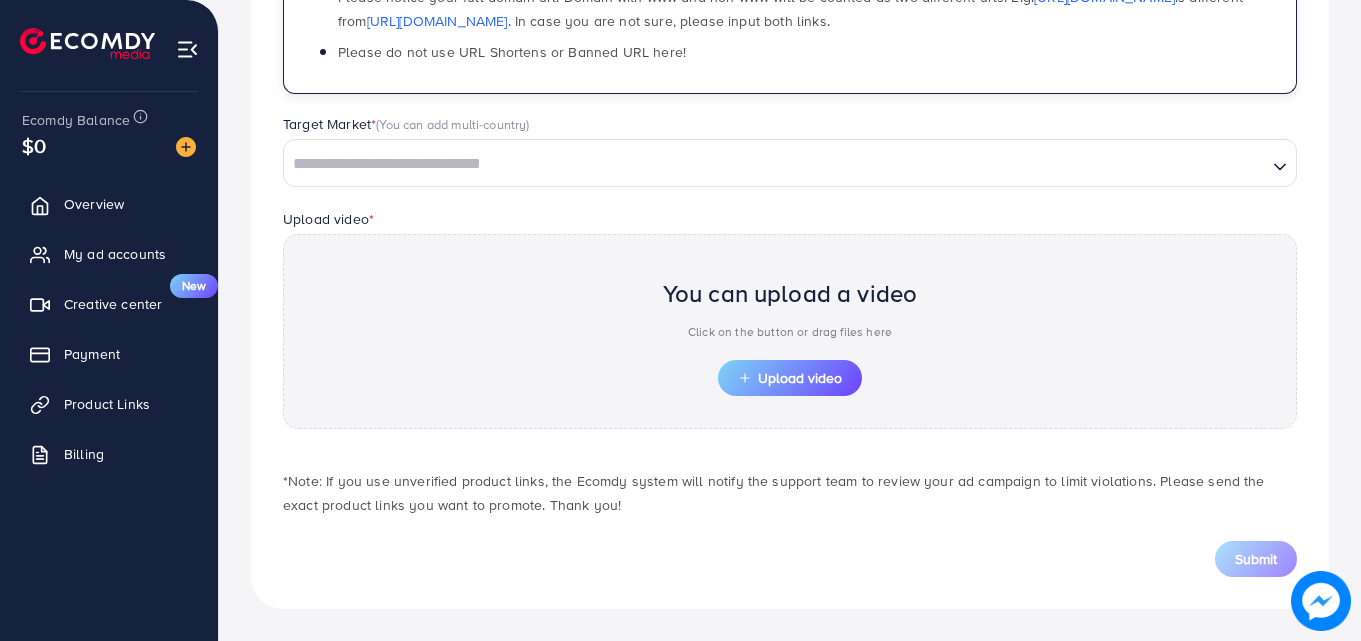 type on "**********" 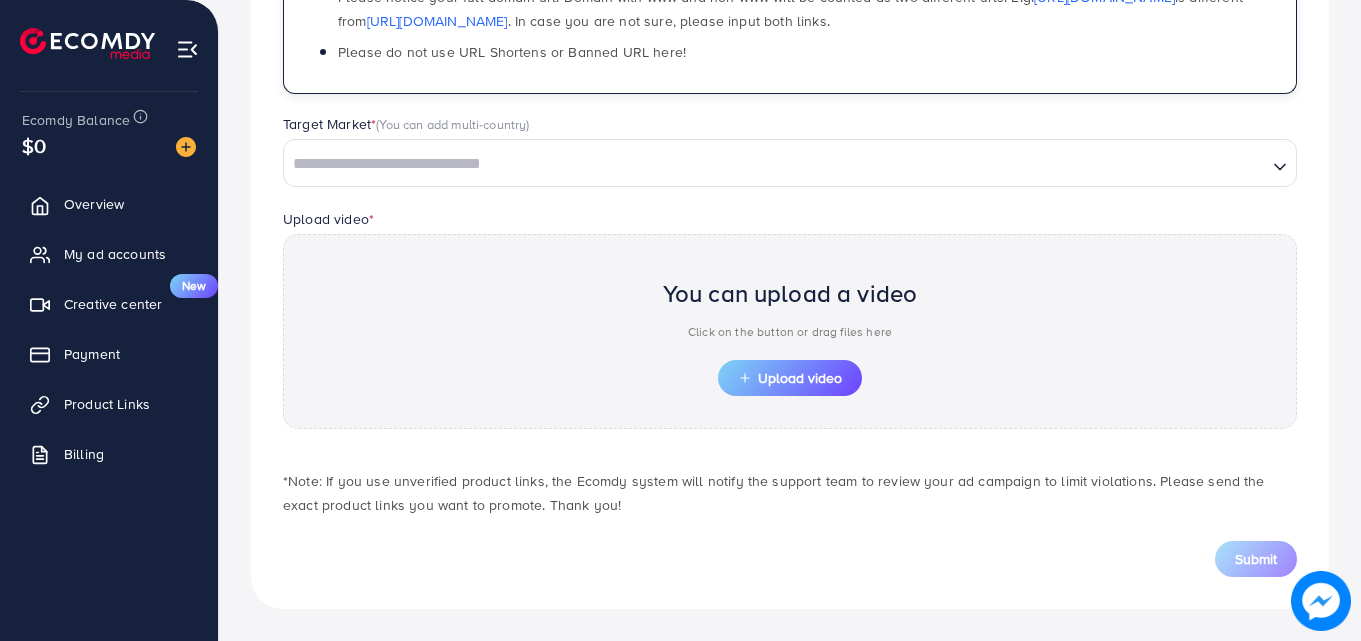 click at bounding box center [775, 164] 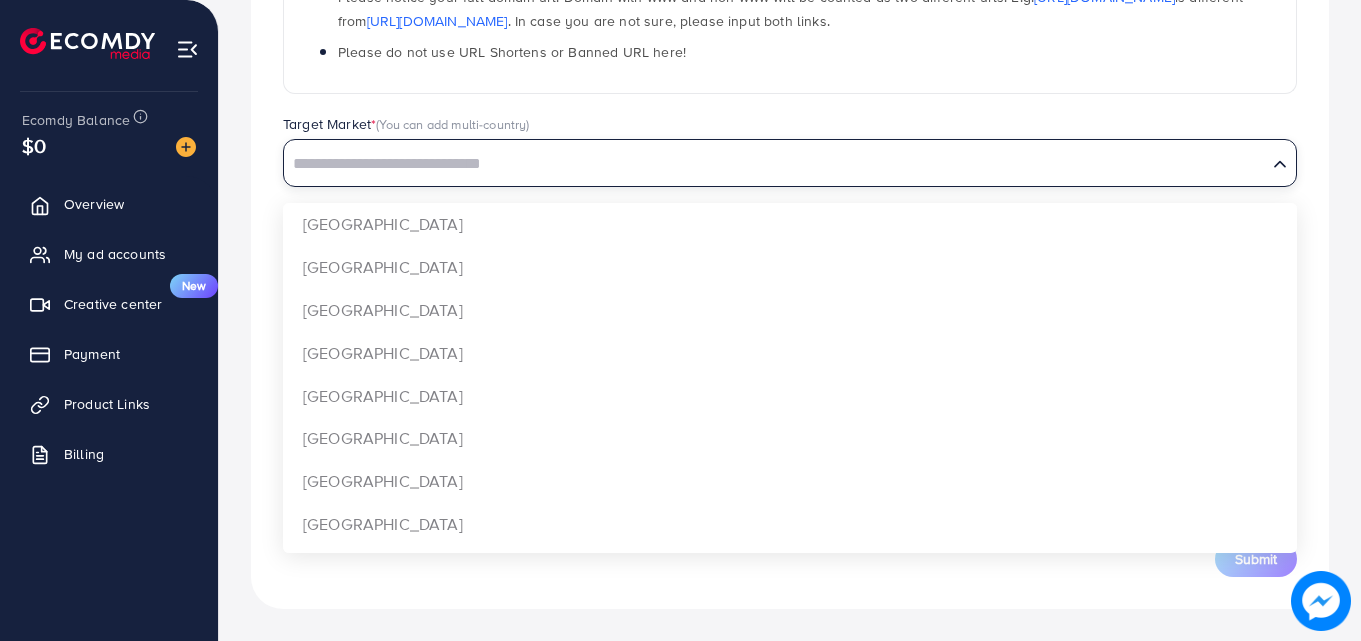 scroll, scrollTop: 0, scrollLeft: 0, axis: both 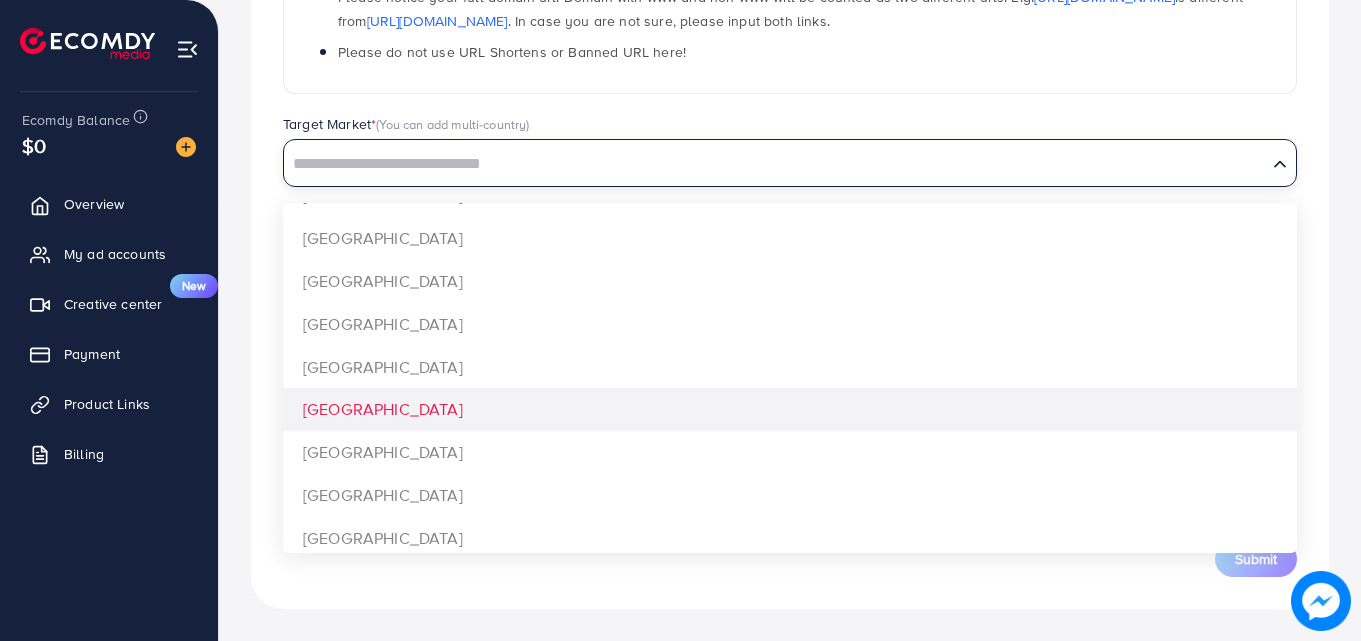 click on "**********" at bounding box center (790, 154) 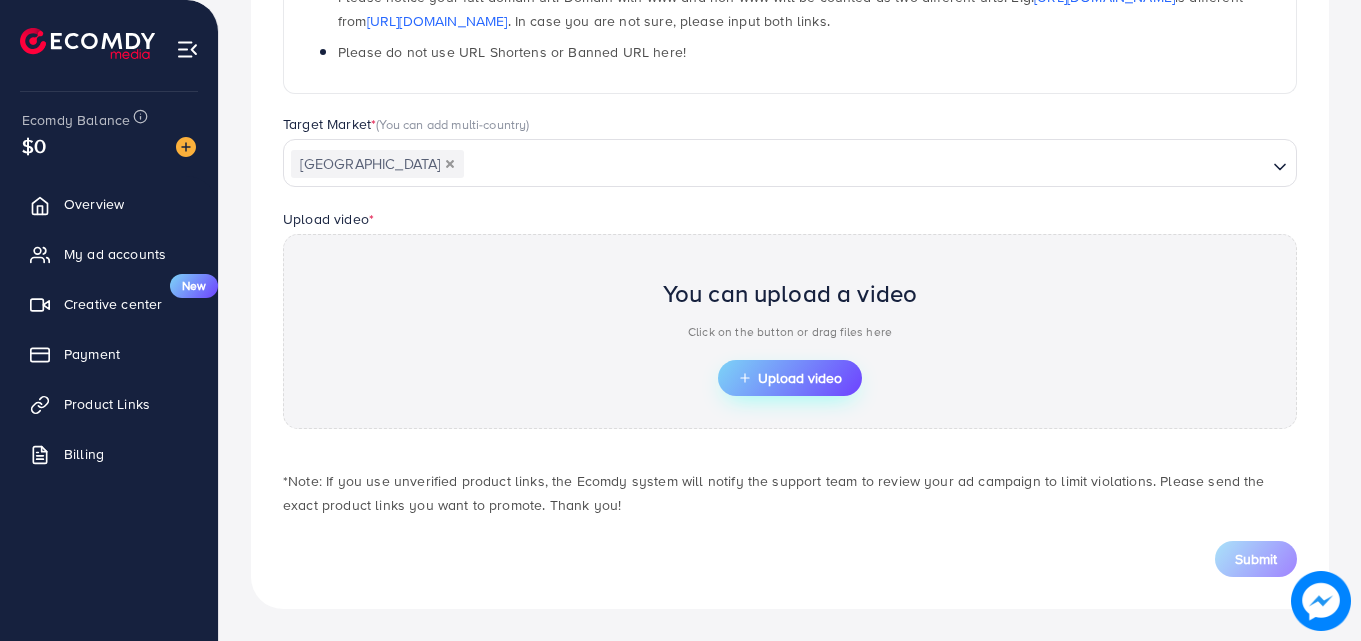 click on "Upload video" at bounding box center (790, 378) 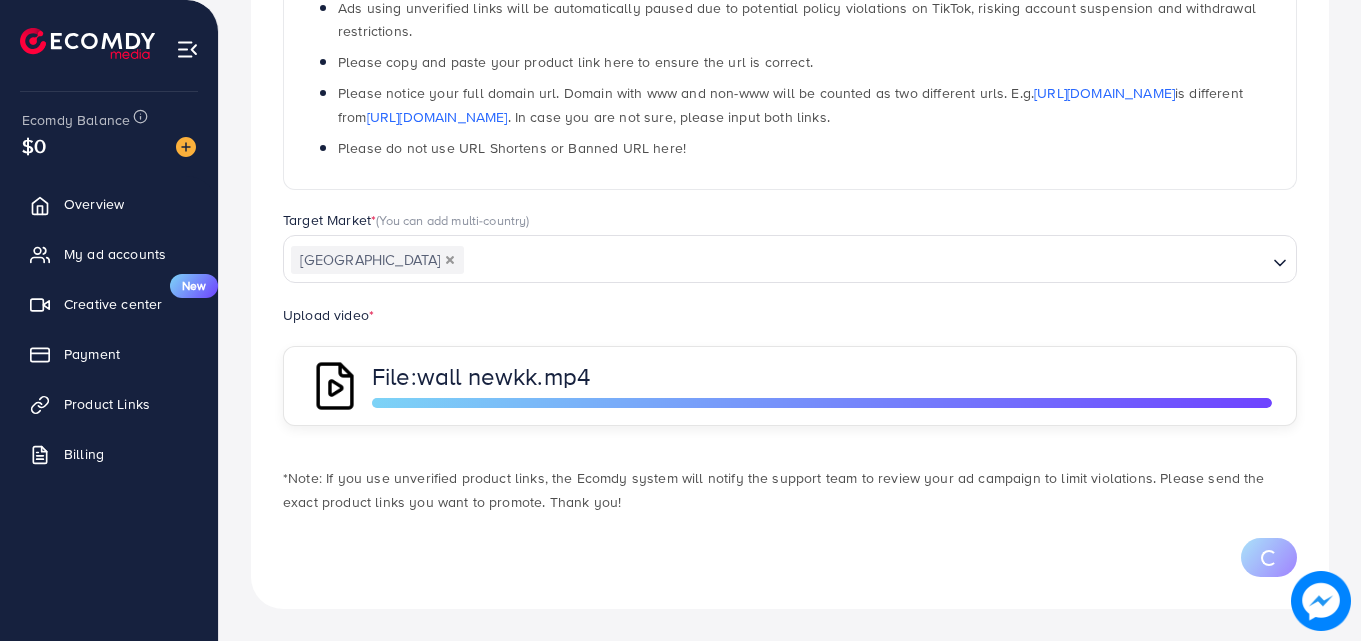 scroll, scrollTop: 484, scrollLeft: 0, axis: vertical 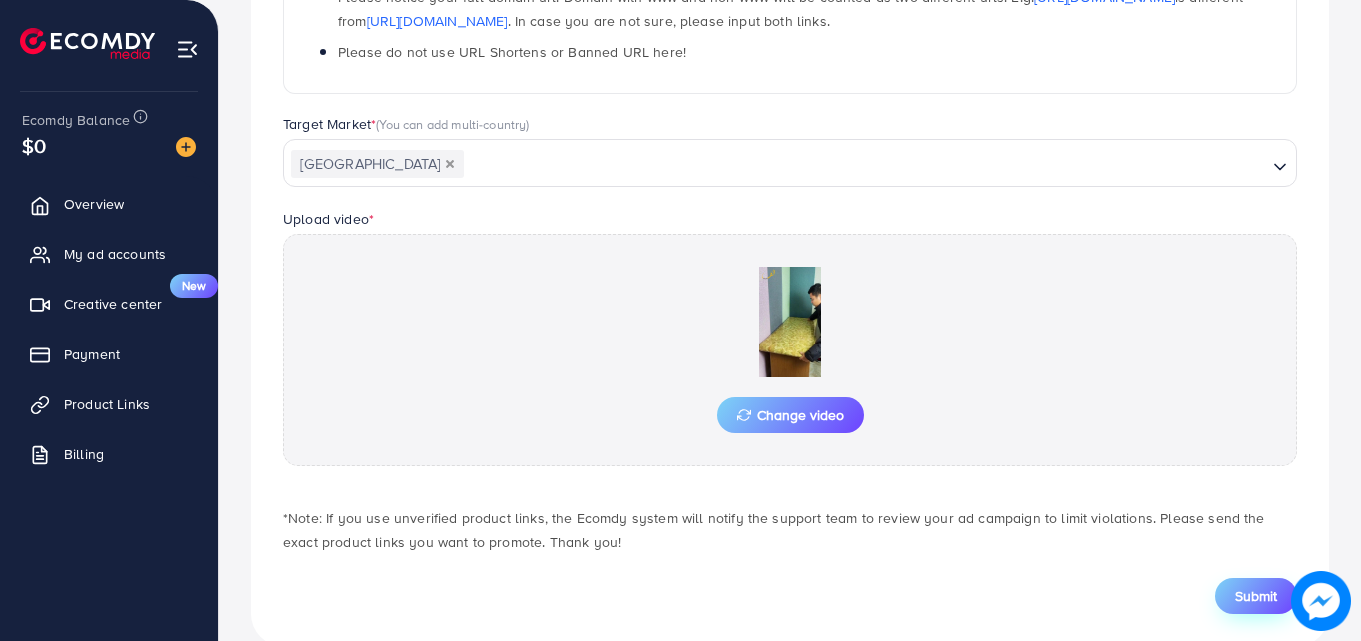click on "Submit" at bounding box center (1256, 596) 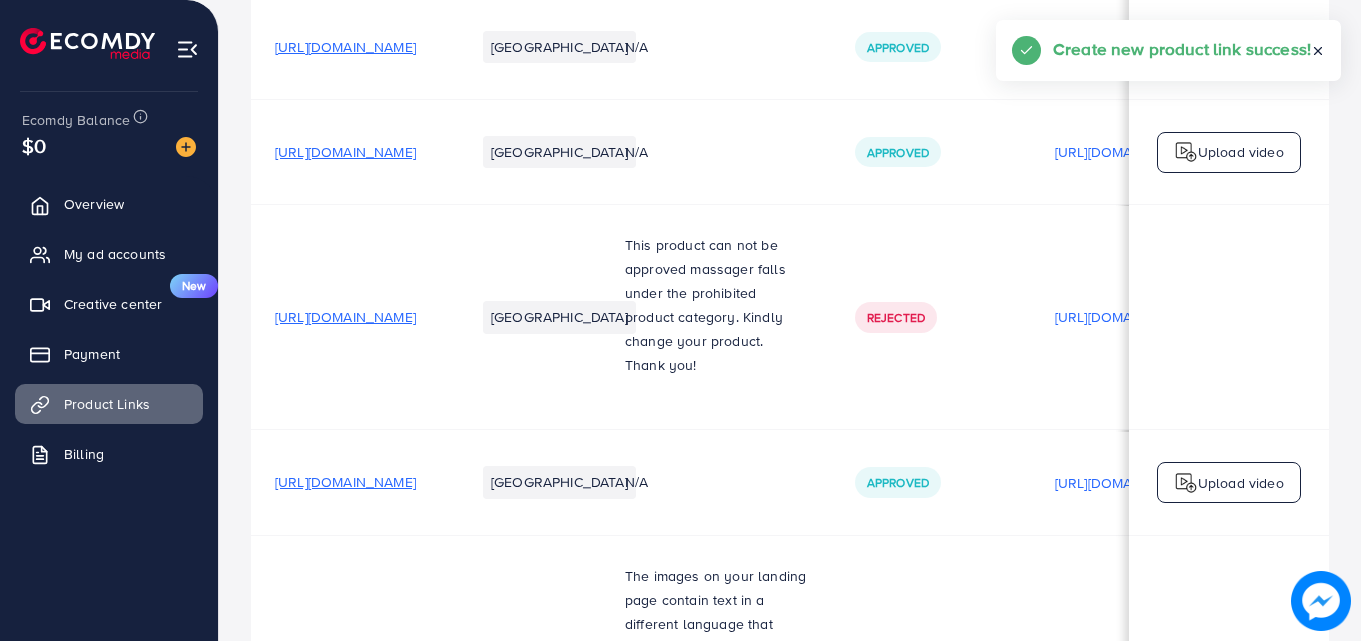 scroll, scrollTop: 0, scrollLeft: 0, axis: both 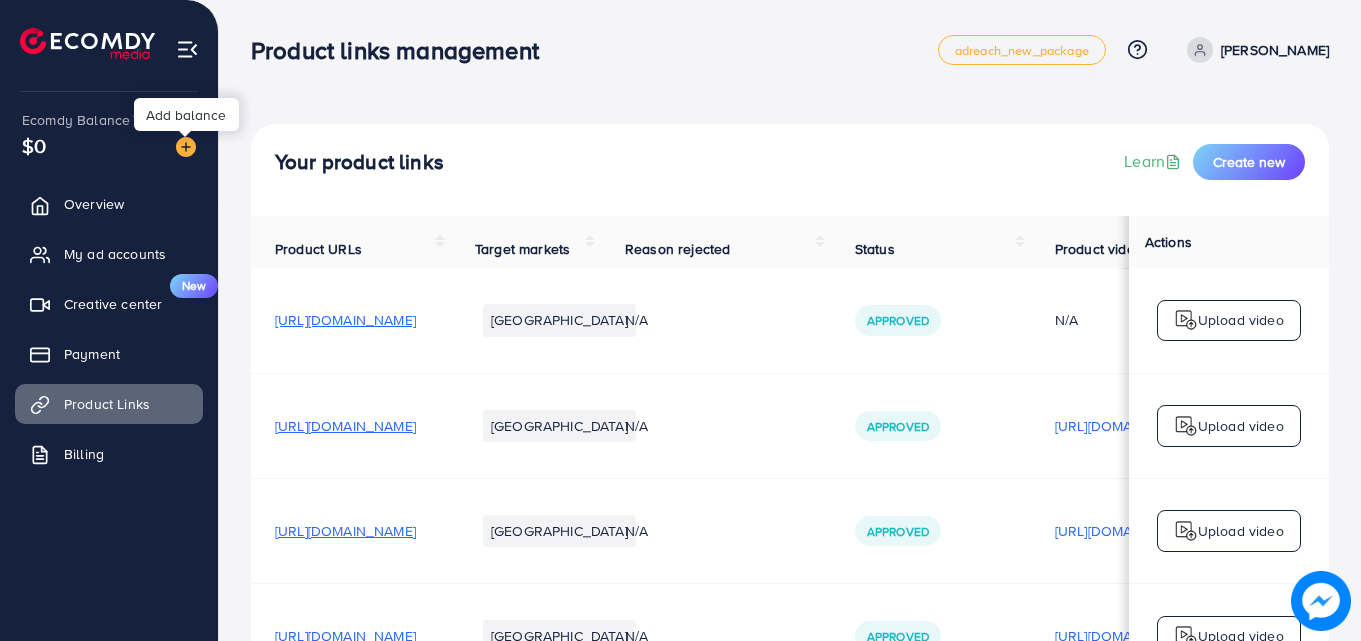 click at bounding box center [186, 147] 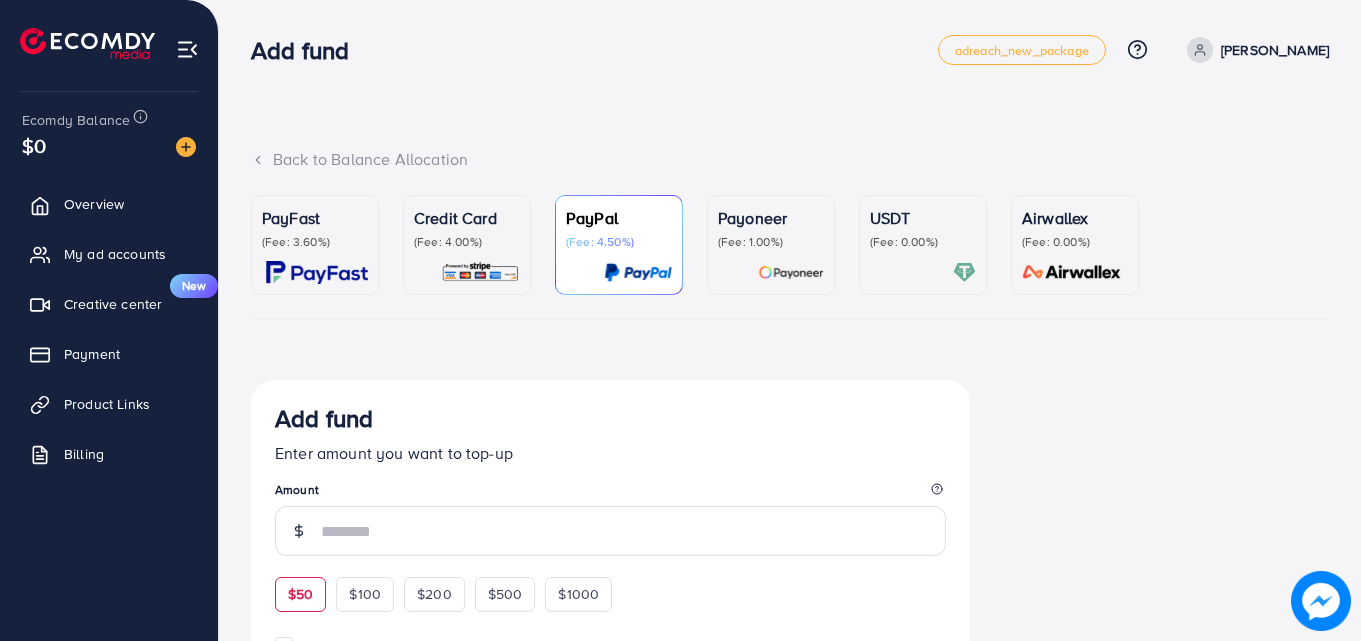 click on "$50" at bounding box center [300, 594] 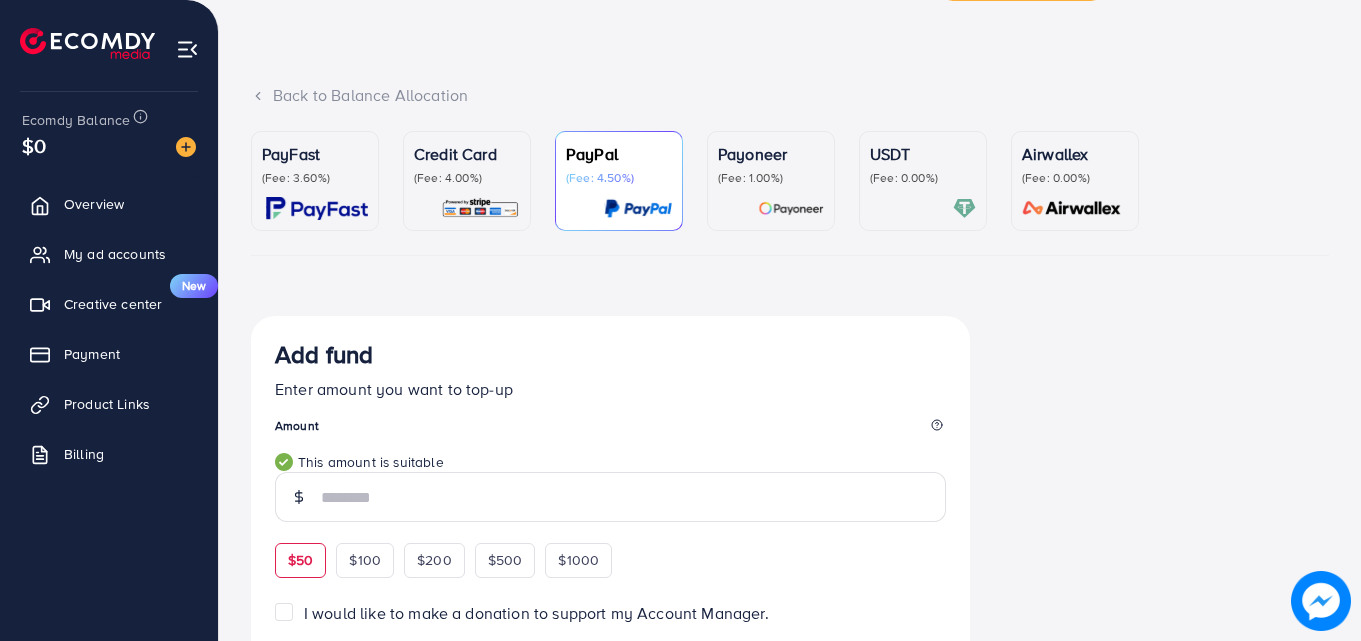 scroll, scrollTop: 0, scrollLeft: 0, axis: both 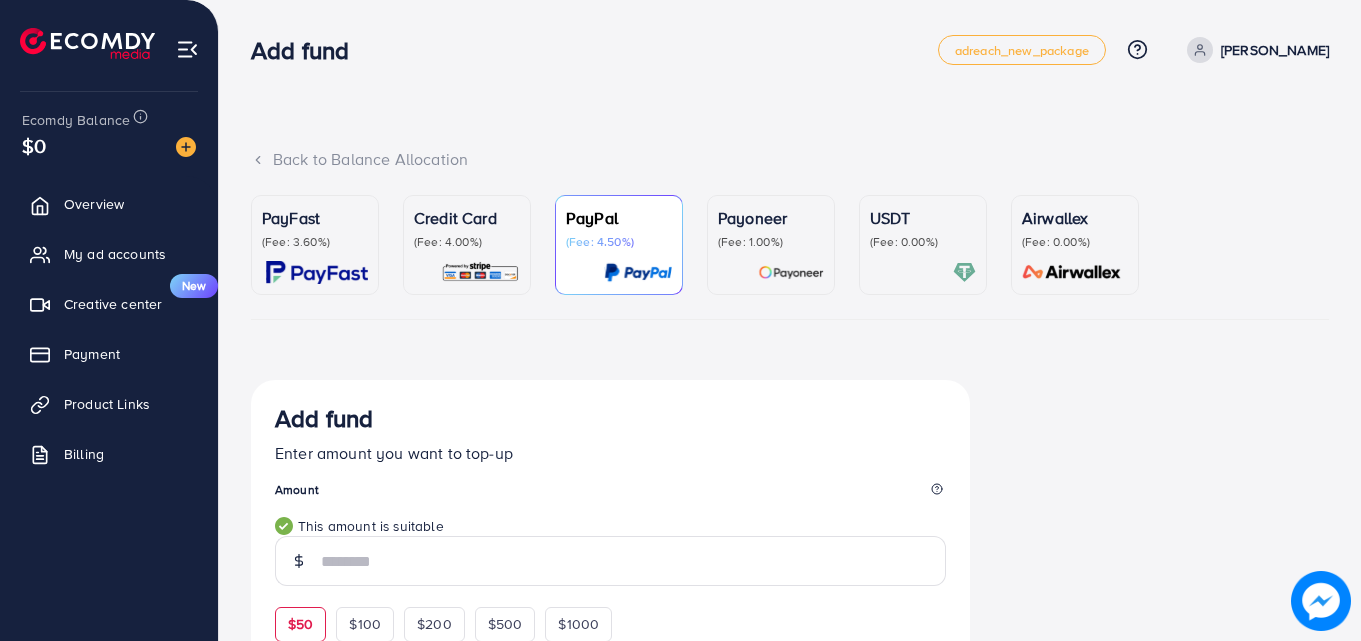 click at bounding box center (317, 272) 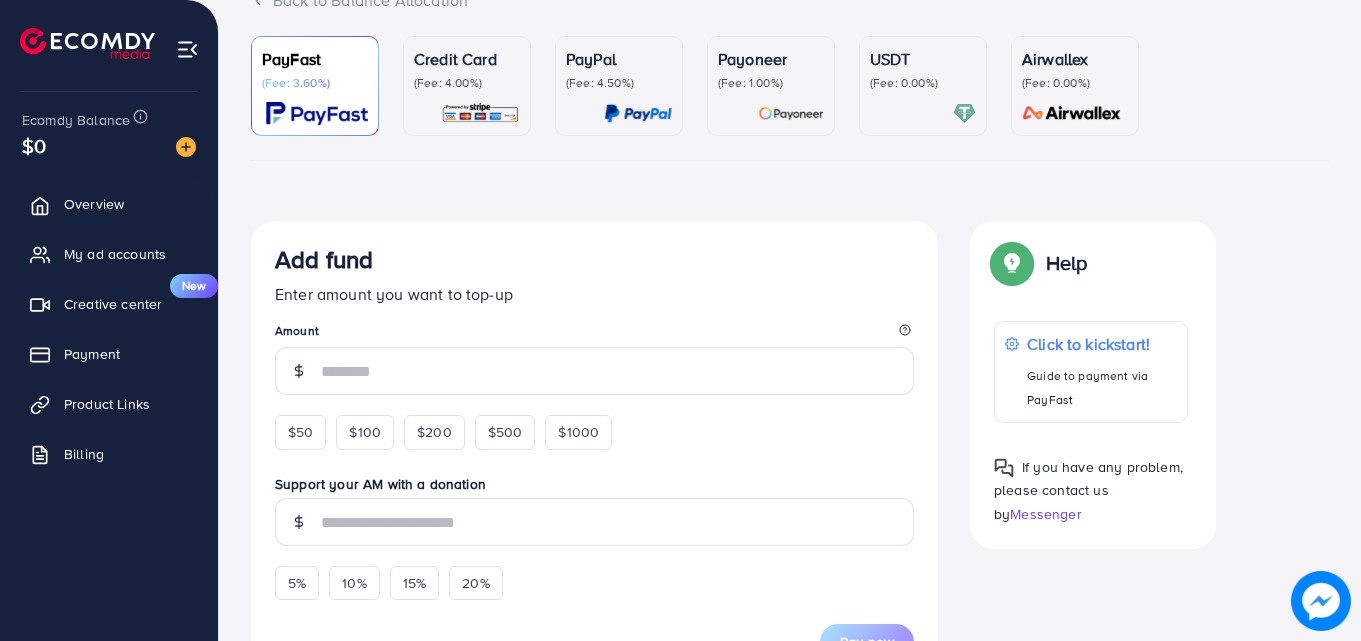 scroll, scrollTop: 300, scrollLeft: 0, axis: vertical 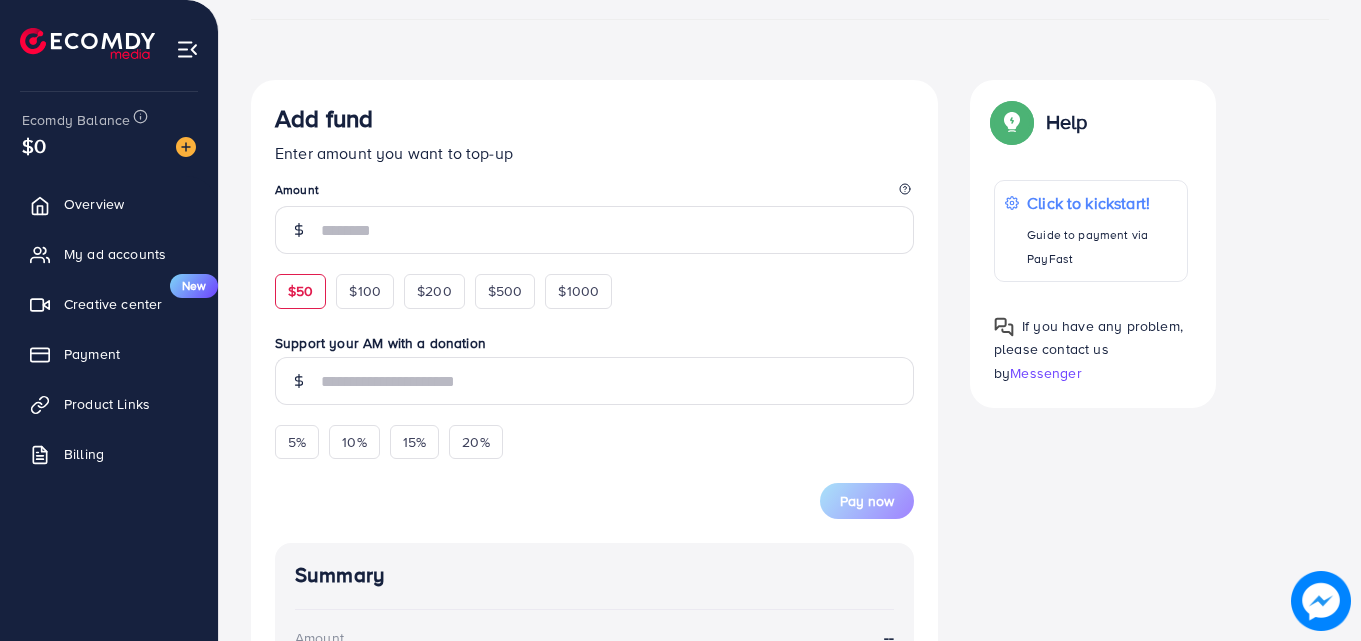 click on "$50" at bounding box center [300, 291] 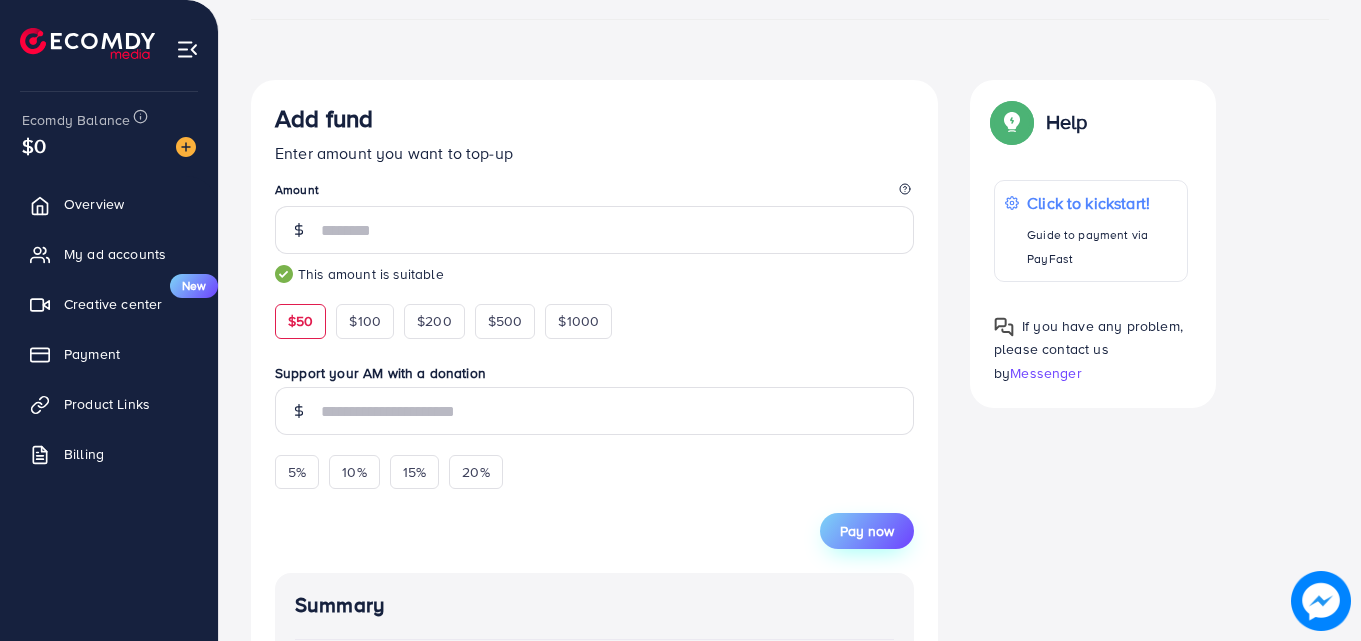 click on "Pay now" at bounding box center (867, 531) 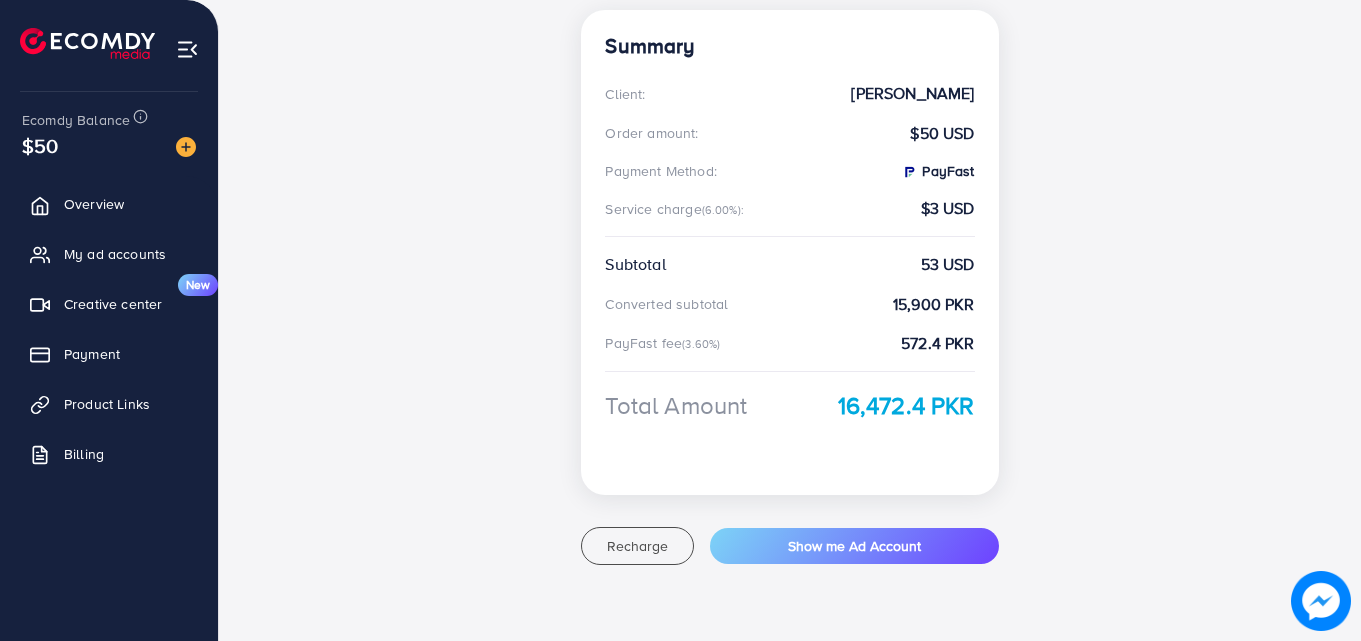 scroll, scrollTop: 392, scrollLeft: 0, axis: vertical 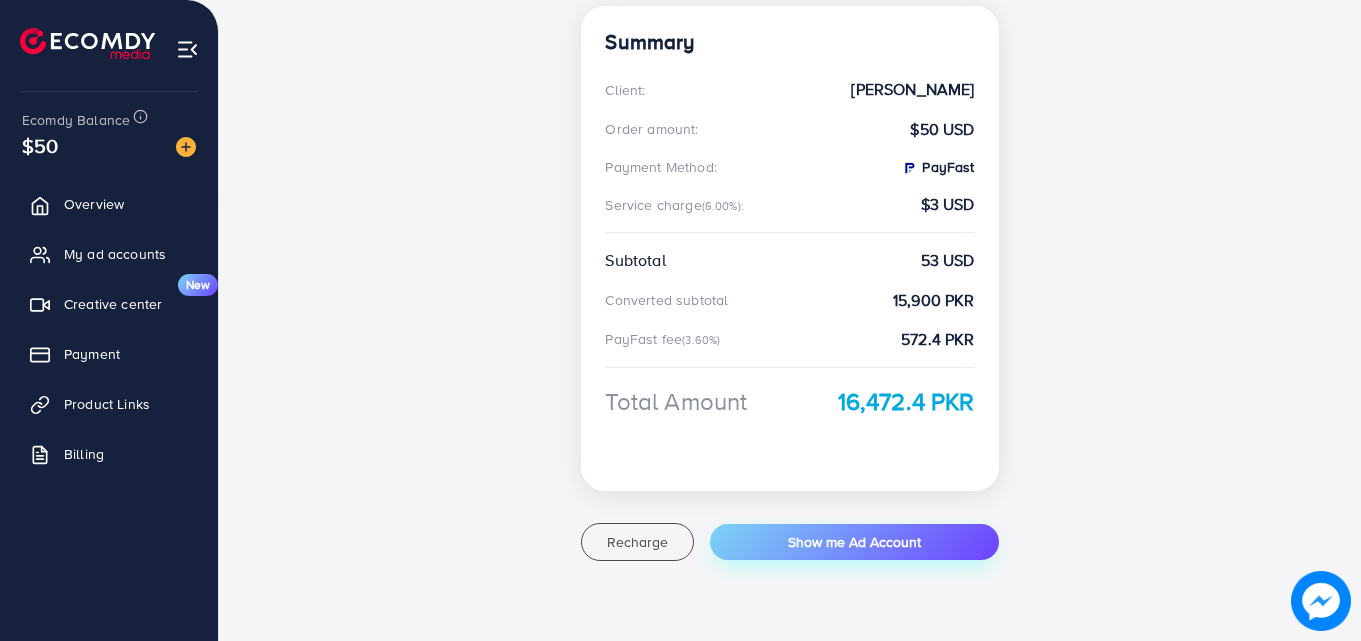 click on "Show me Ad Account" at bounding box center [854, 542] 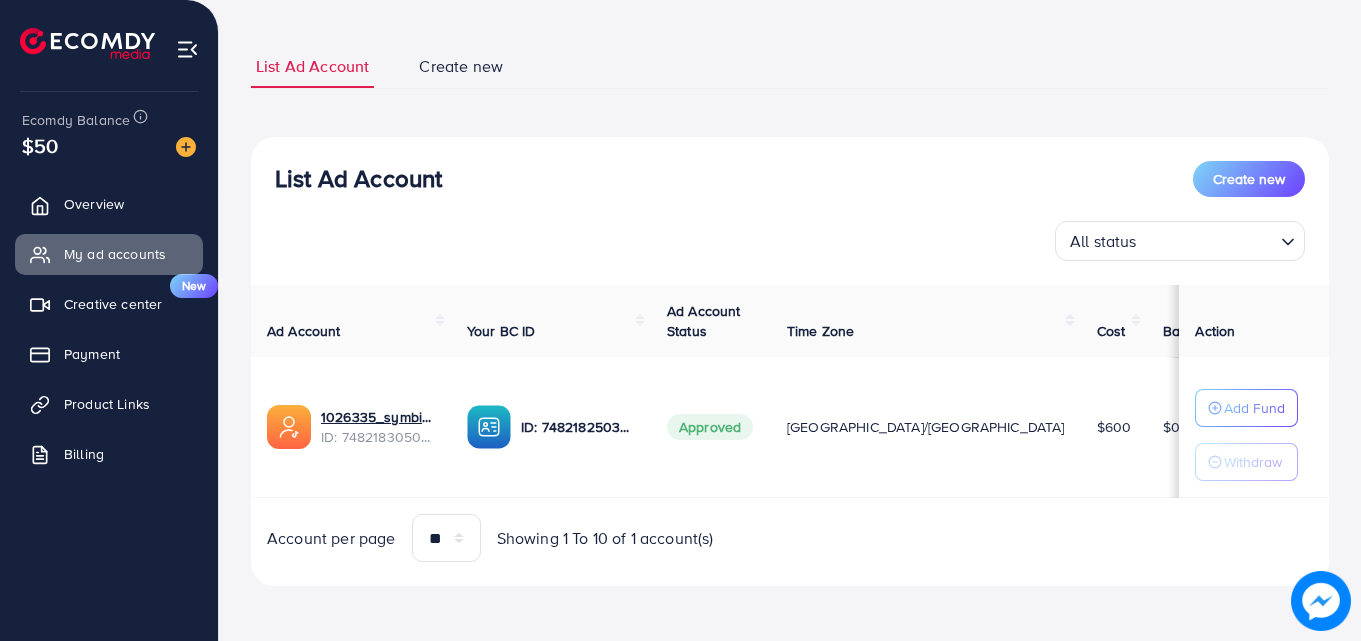 scroll, scrollTop: 104, scrollLeft: 0, axis: vertical 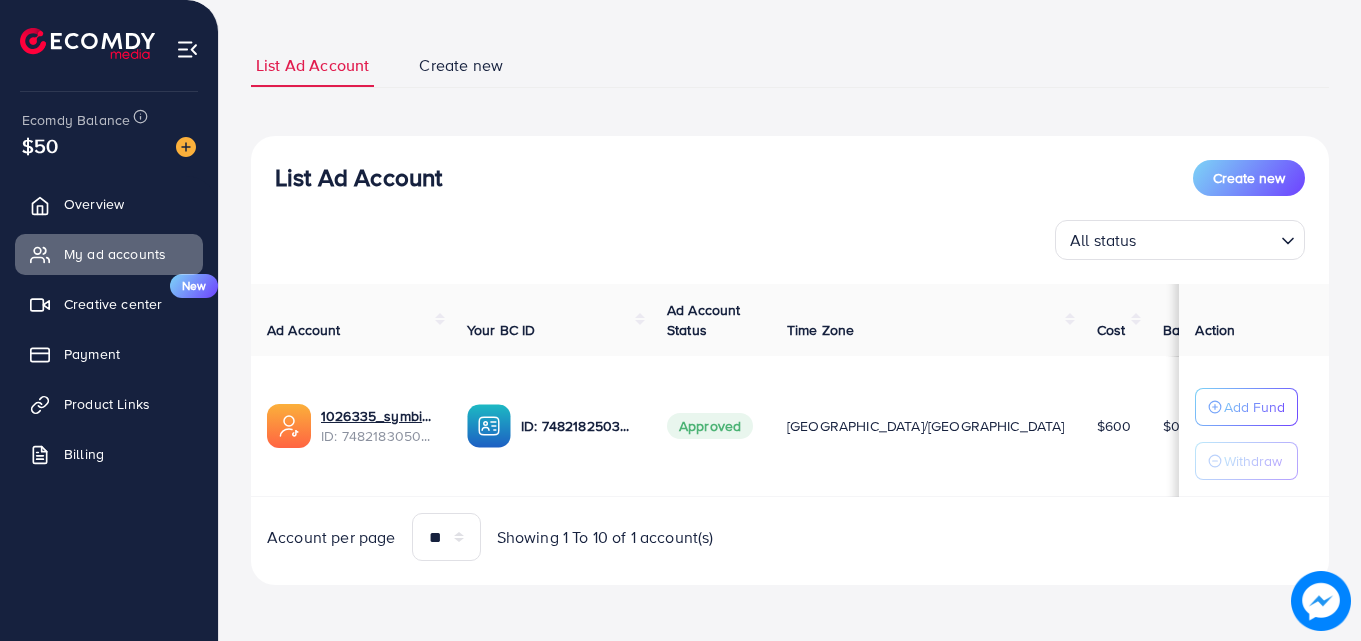 click at bounding box center [1321, 601] 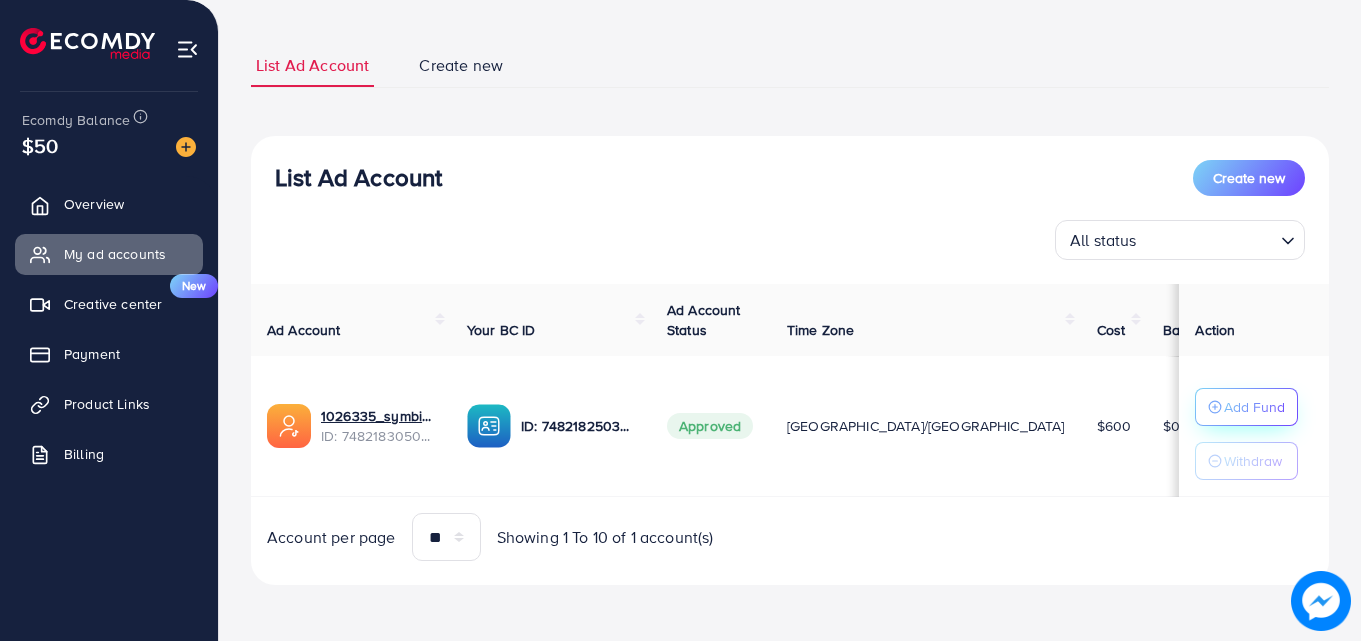 click on "Add Fund" at bounding box center (1254, 407) 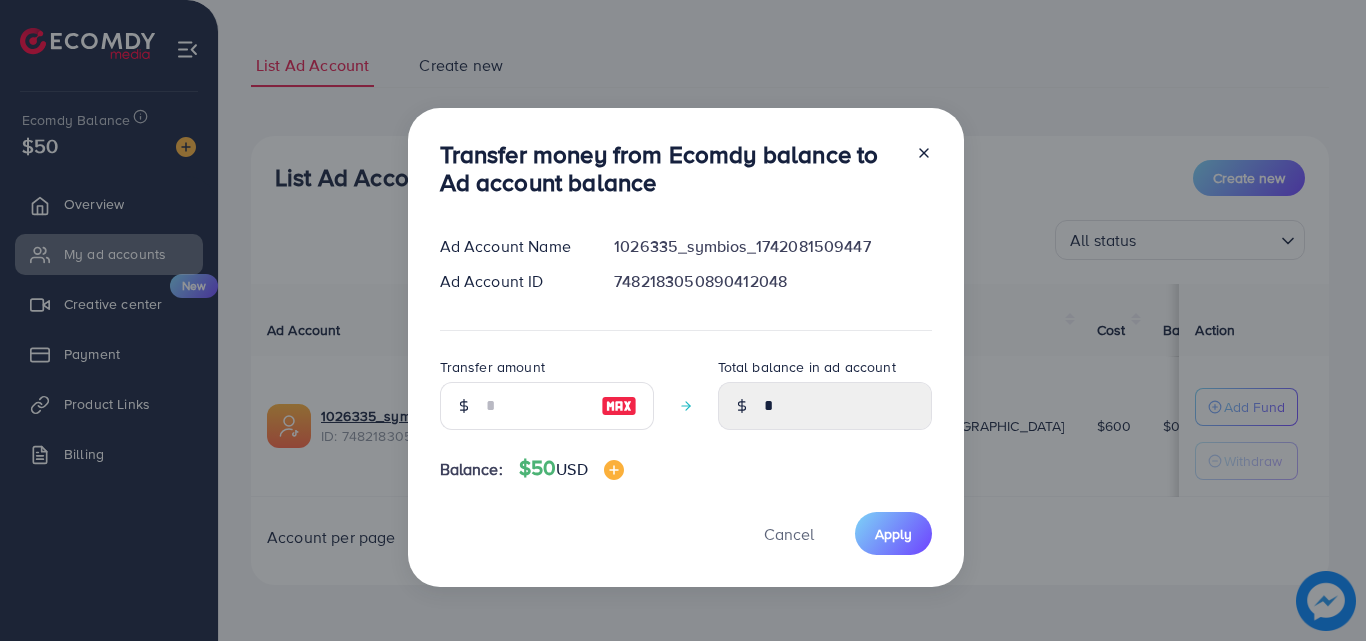 click 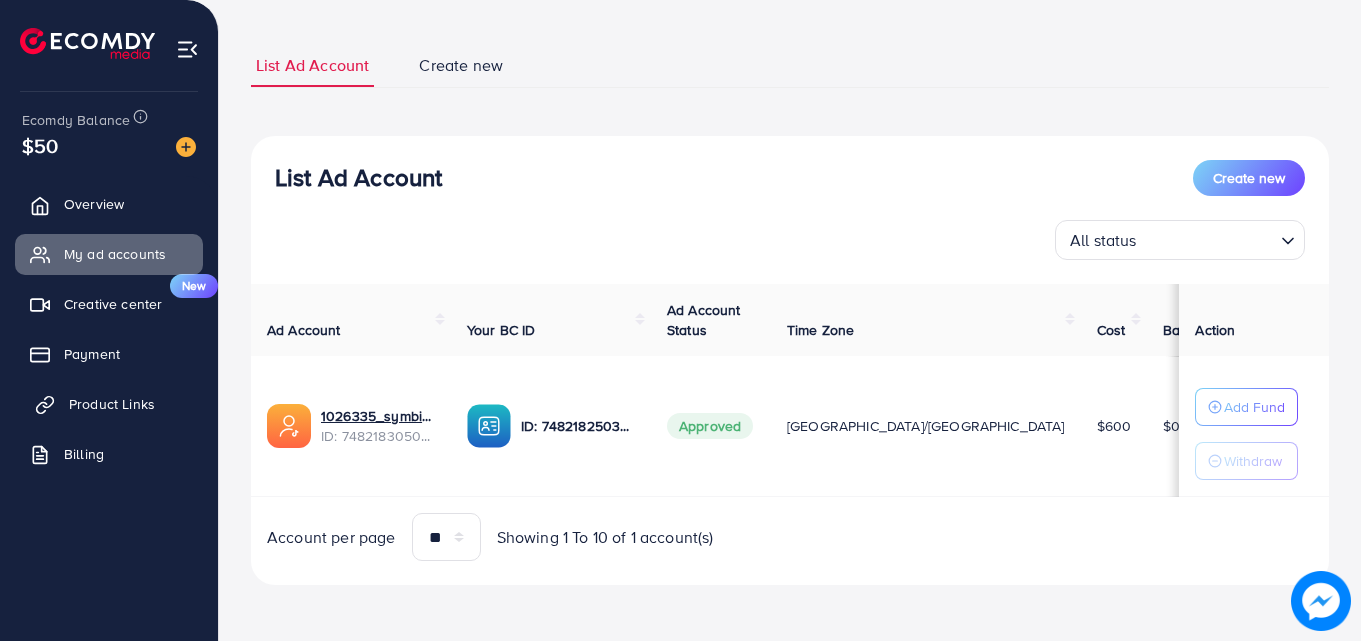 click on "Product Links" at bounding box center (109, 404) 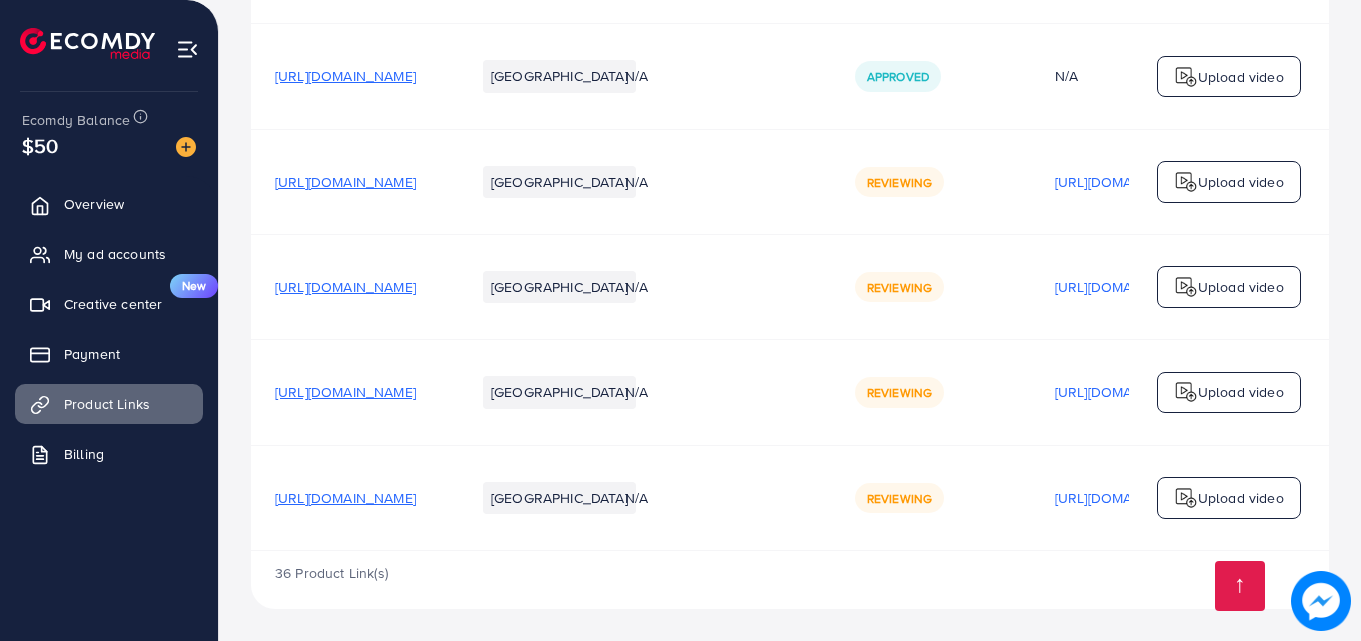 scroll, scrollTop: 4717, scrollLeft: 0, axis: vertical 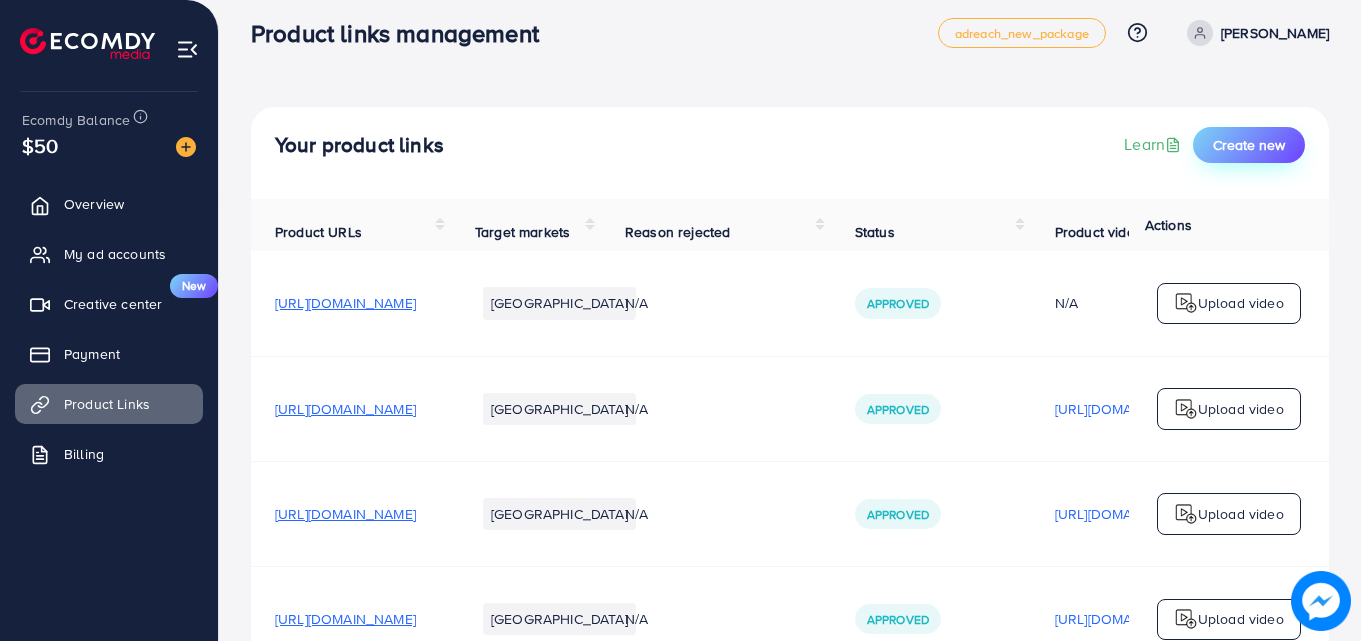 click on "Create new" at bounding box center (1249, 145) 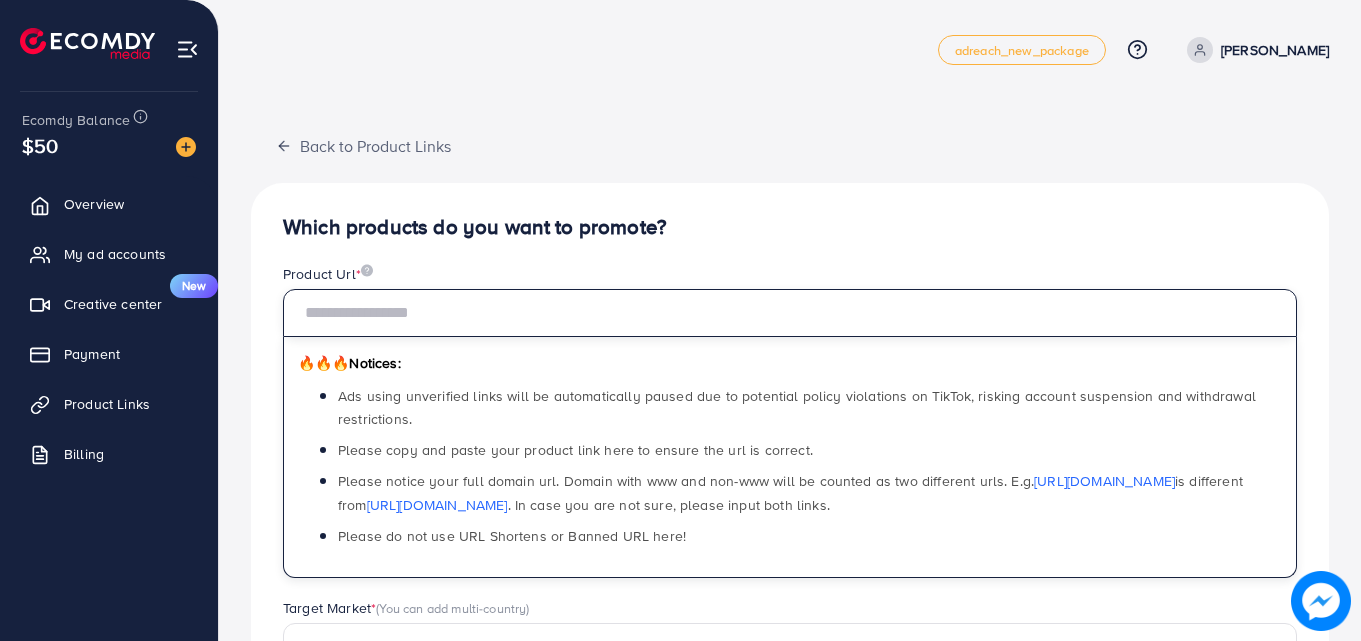 click at bounding box center (790, 313) 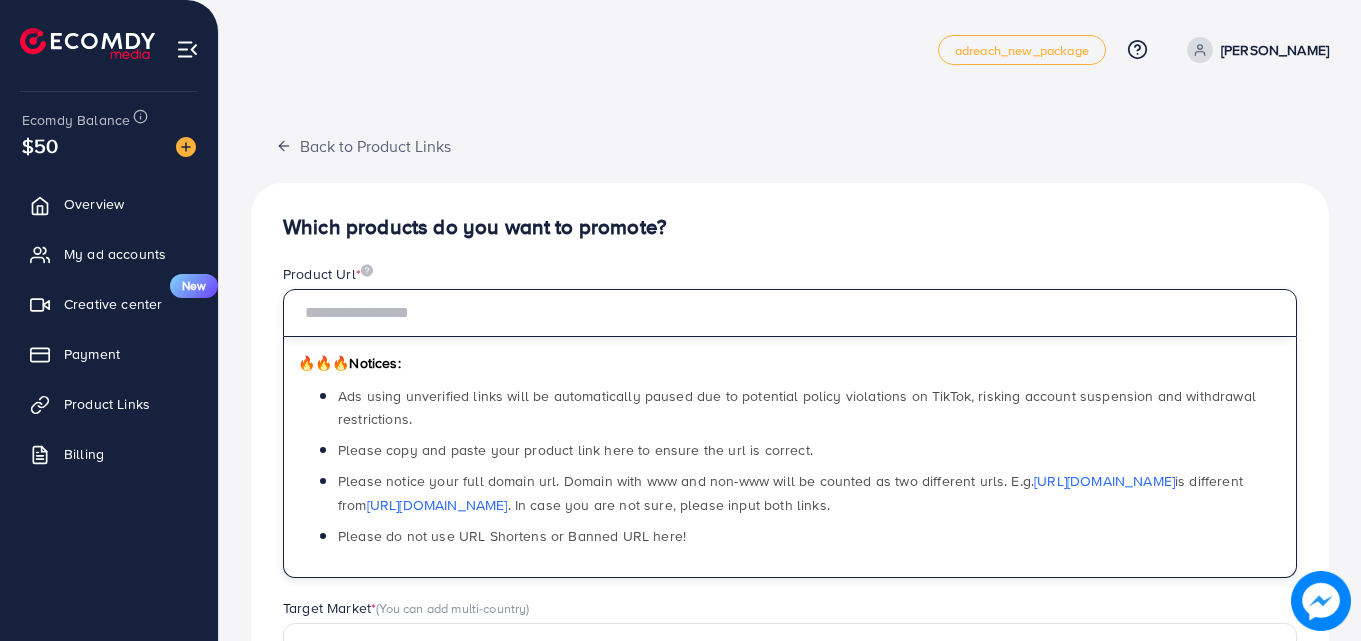paste on "**********" 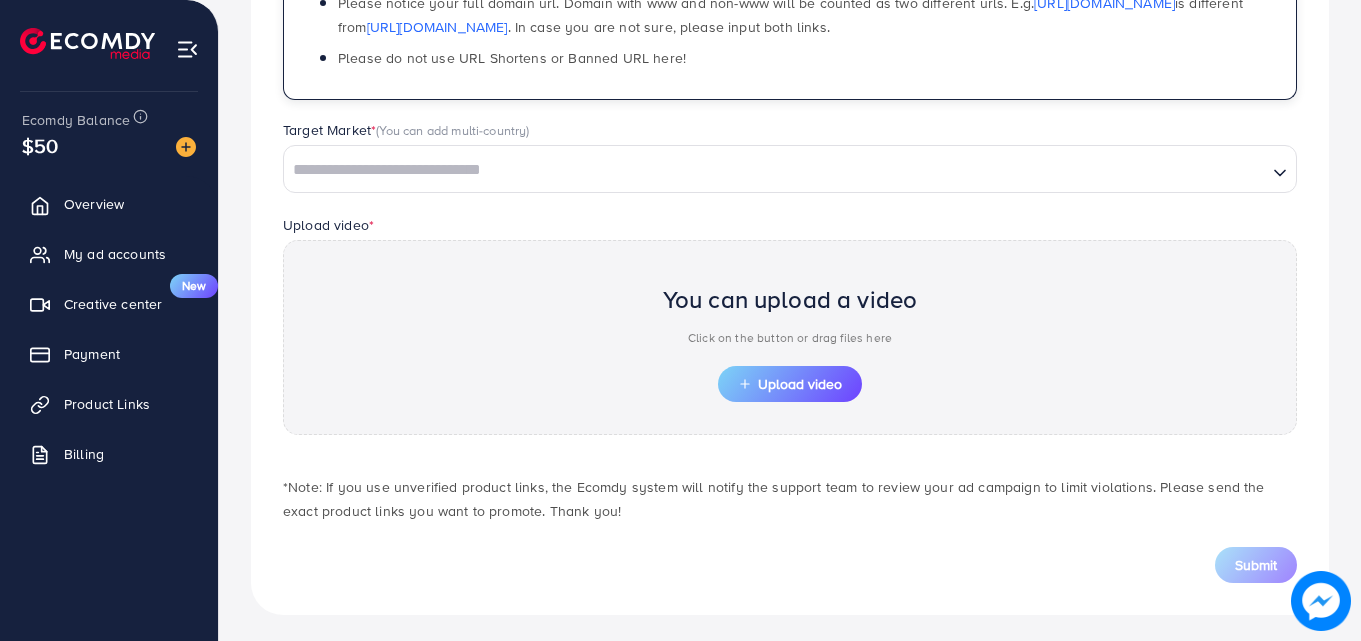 scroll, scrollTop: 484, scrollLeft: 0, axis: vertical 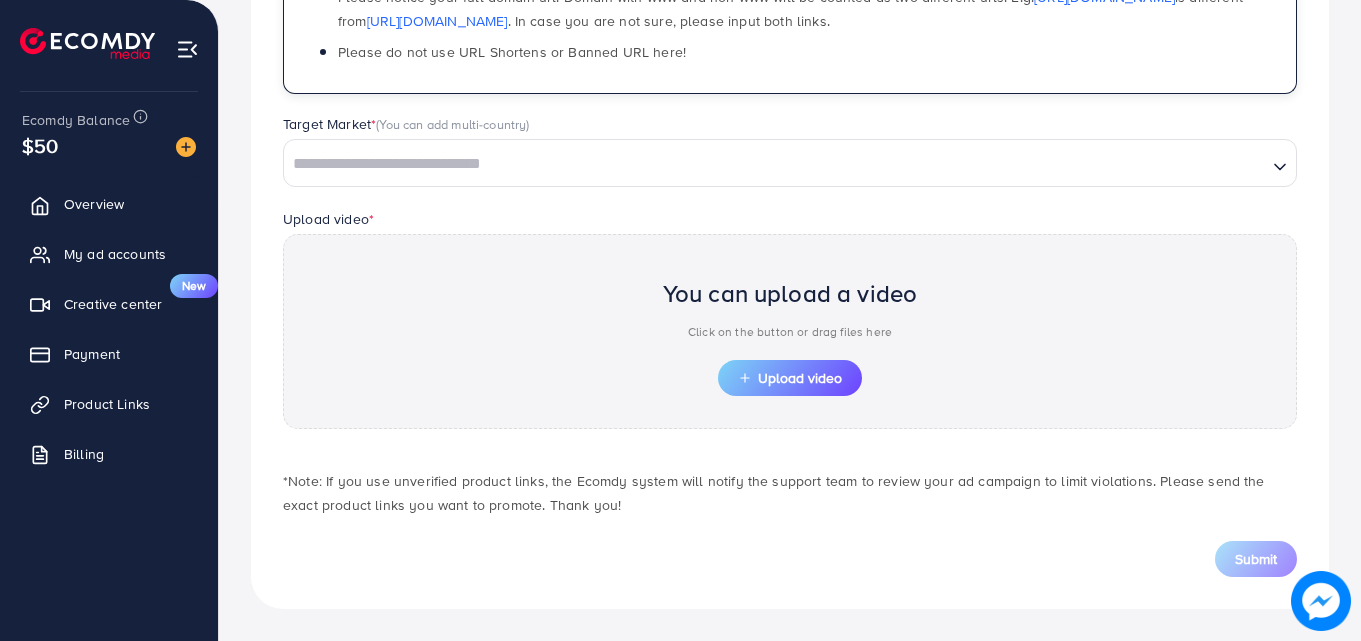 type on "**********" 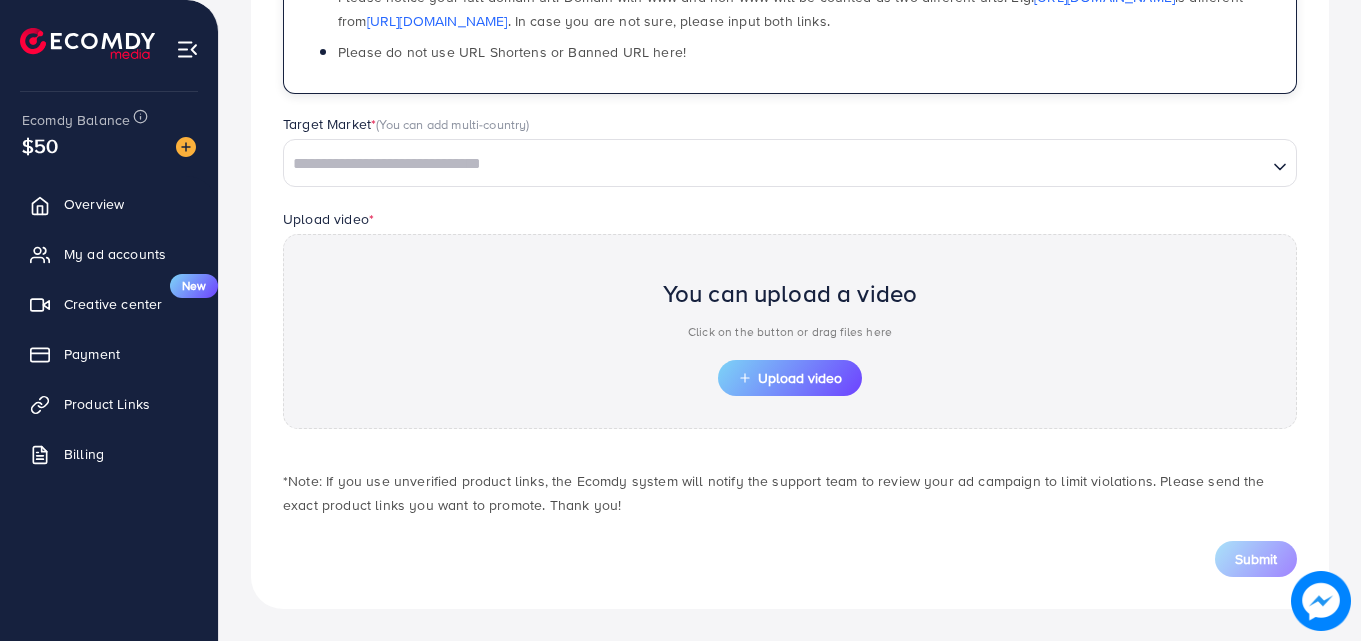 click at bounding box center (775, 164) 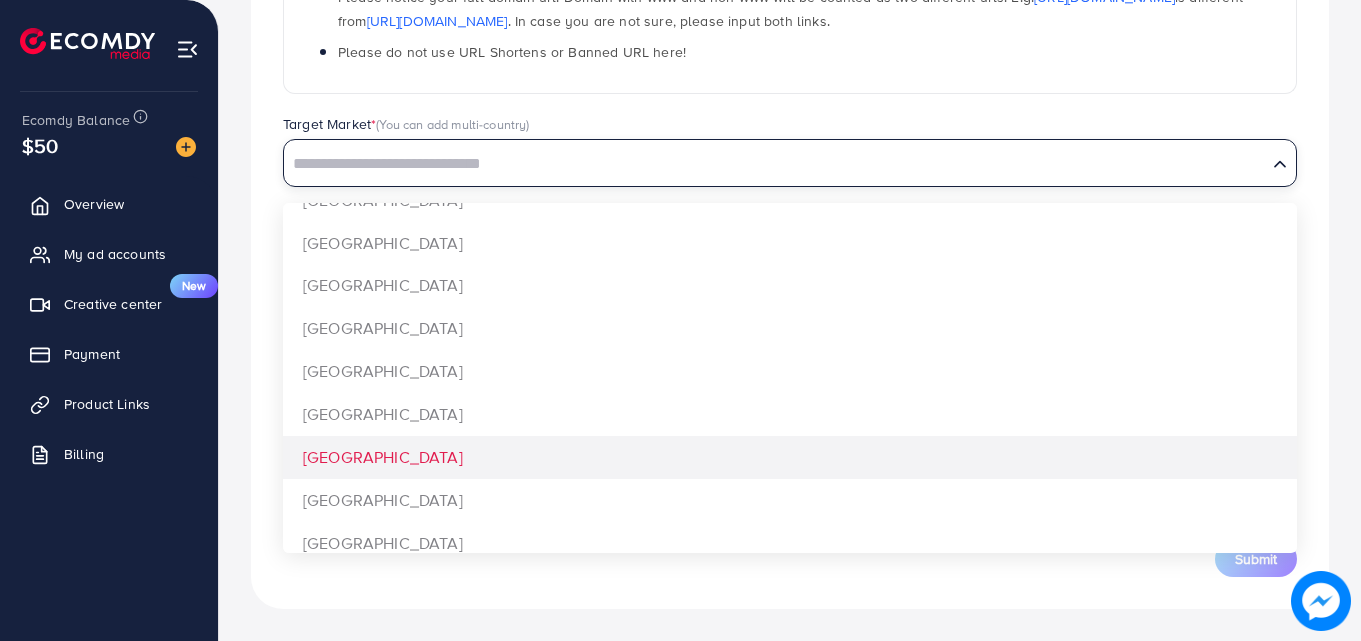 scroll, scrollTop: 1500, scrollLeft: 0, axis: vertical 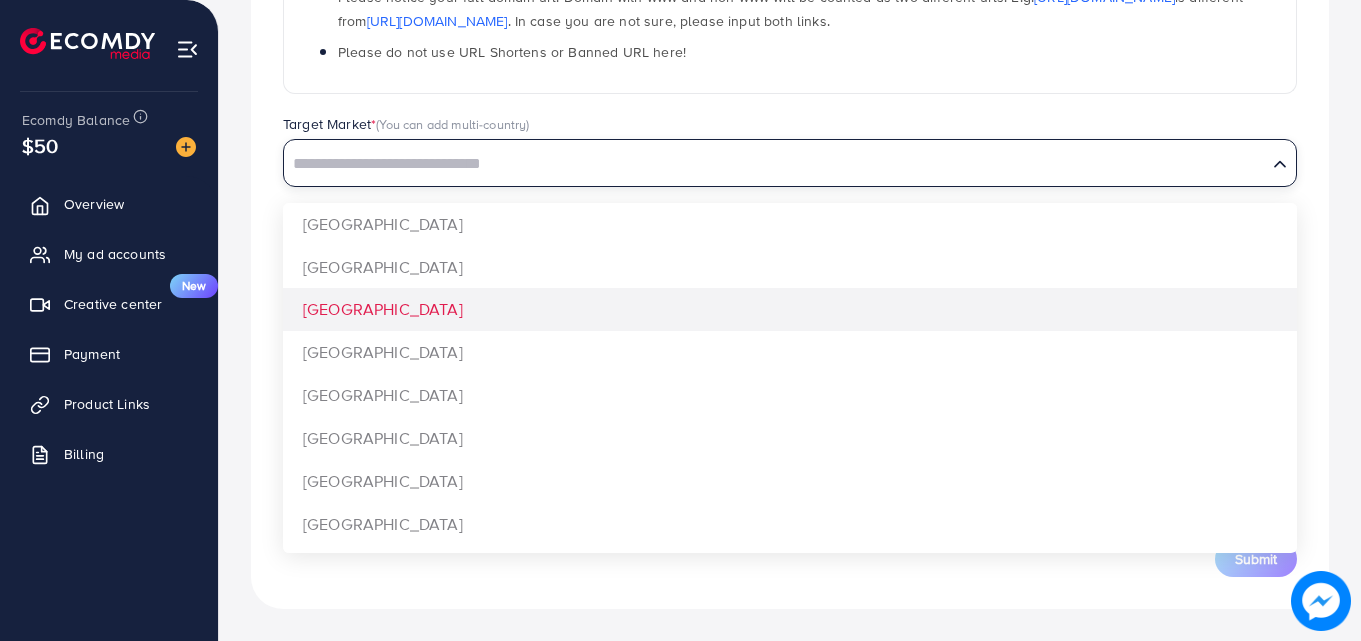 click on "**********" at bounding box center [790, 154] 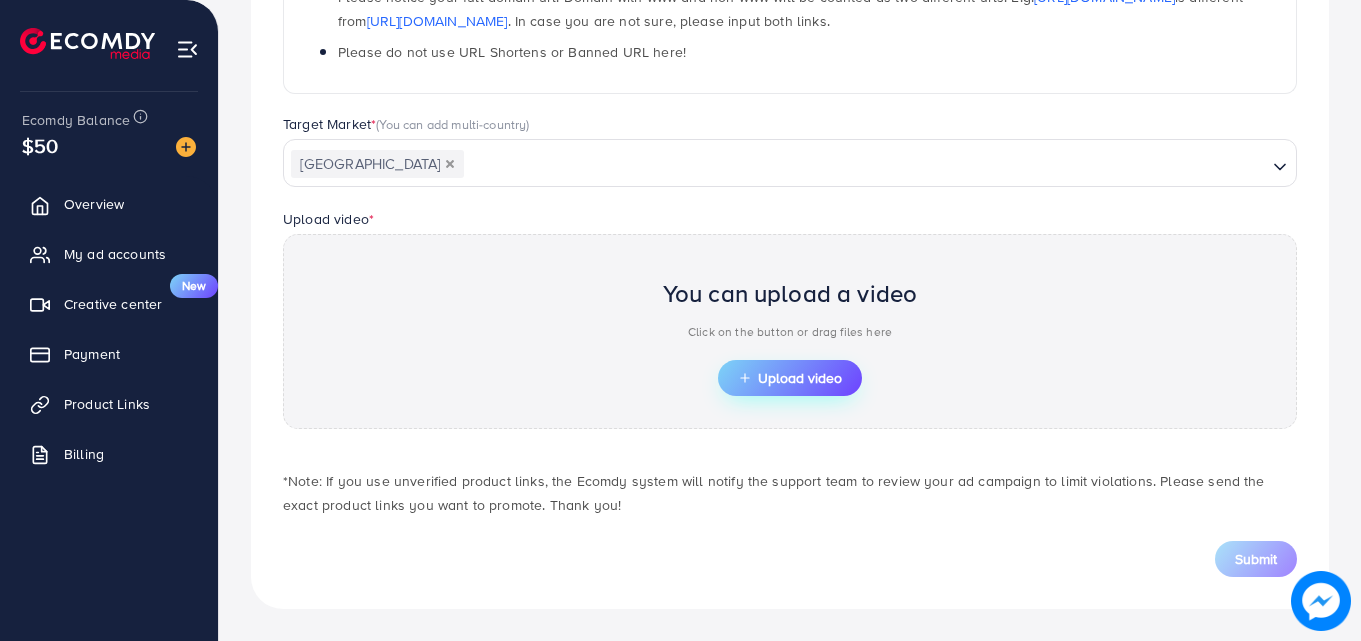 click on "Upload video" at bounding box center [790, 378] 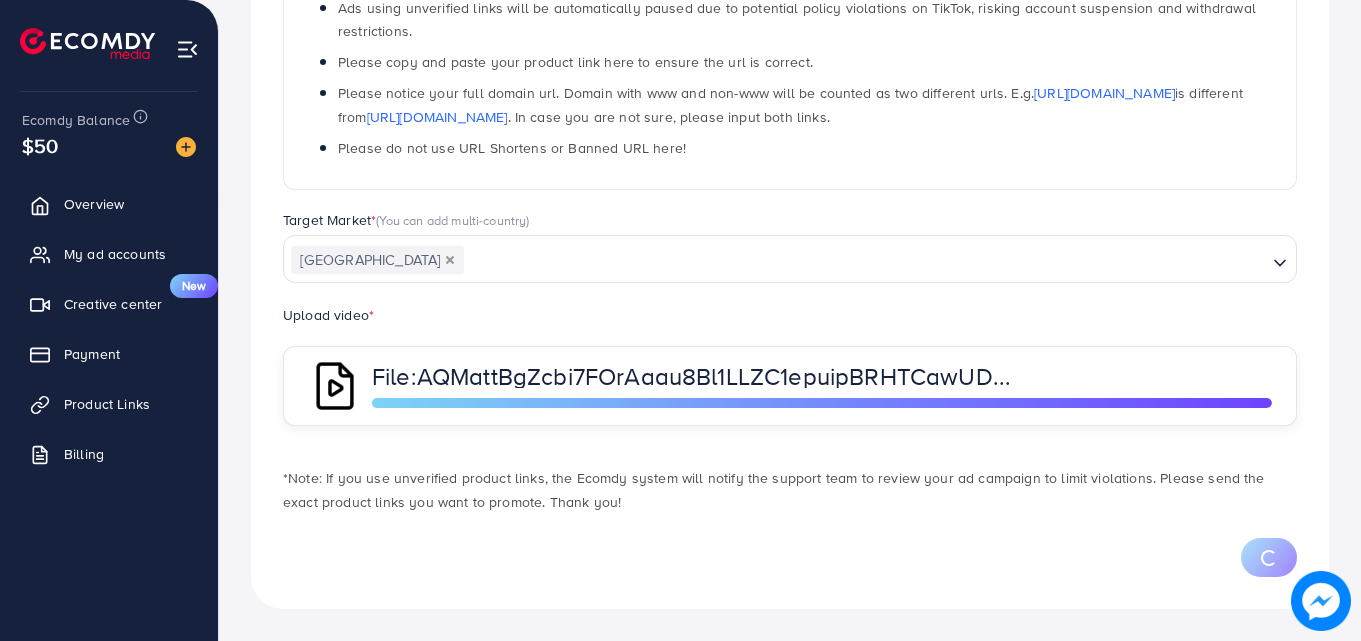 scroll, scrollTop: 484, scrollLeft: 0, axis: vertical 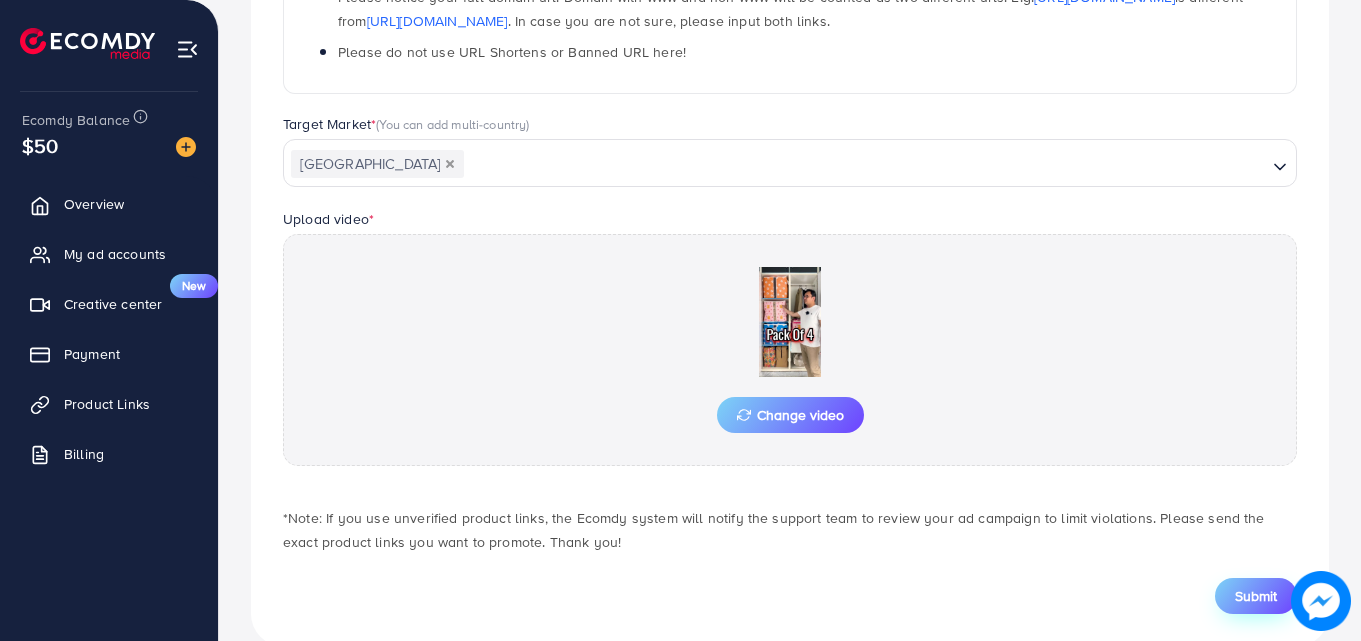 click on "Submit" at bounding box center (1256, 596) 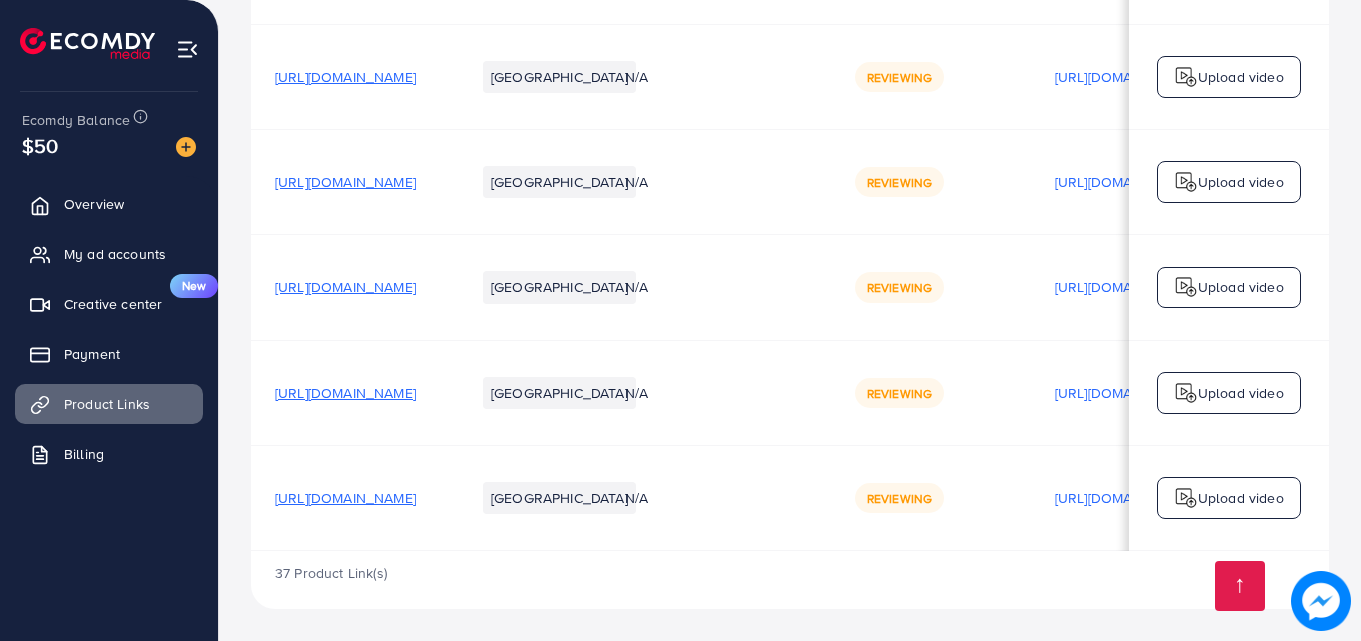 scroll, scrollTop: 4823, scrollLeft: 0, axis: vertical 